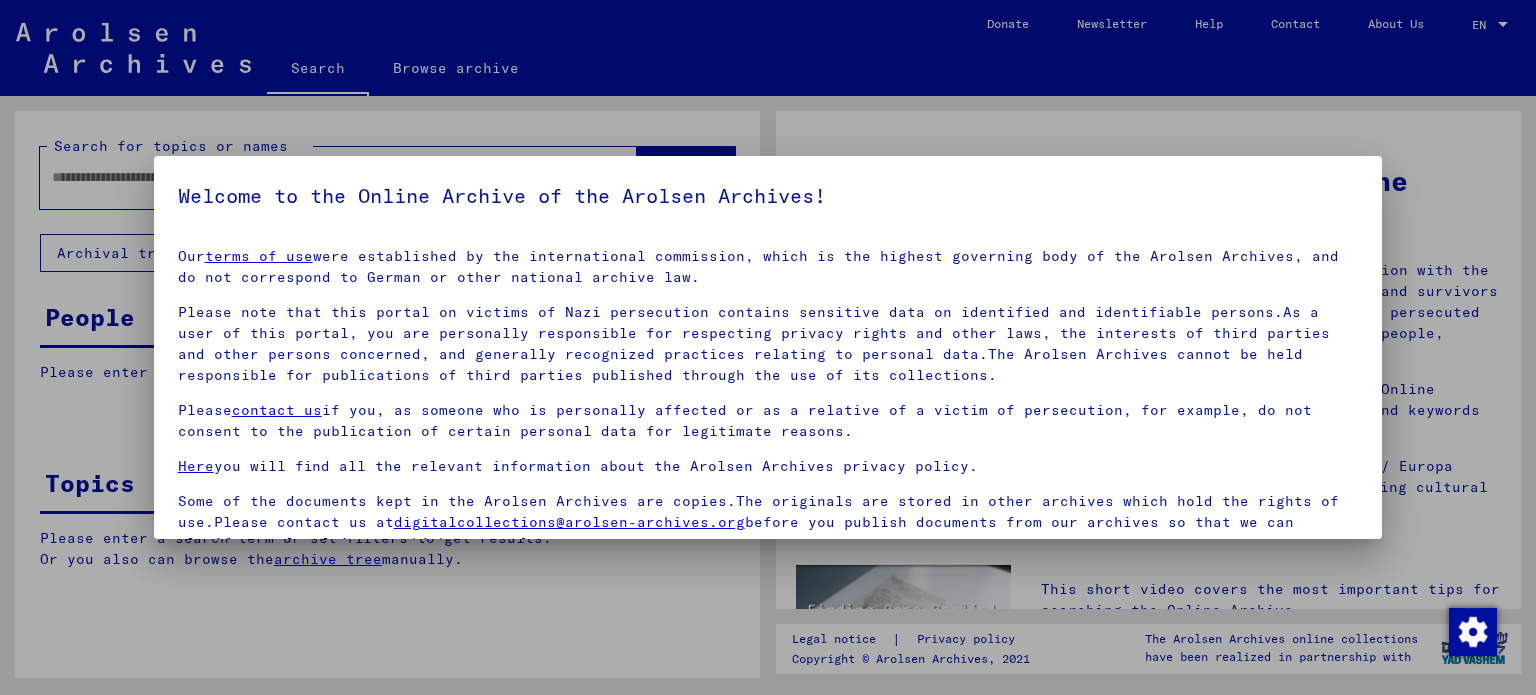 scroll, scrollTop: 0, scrollLeft: 0, axis: both 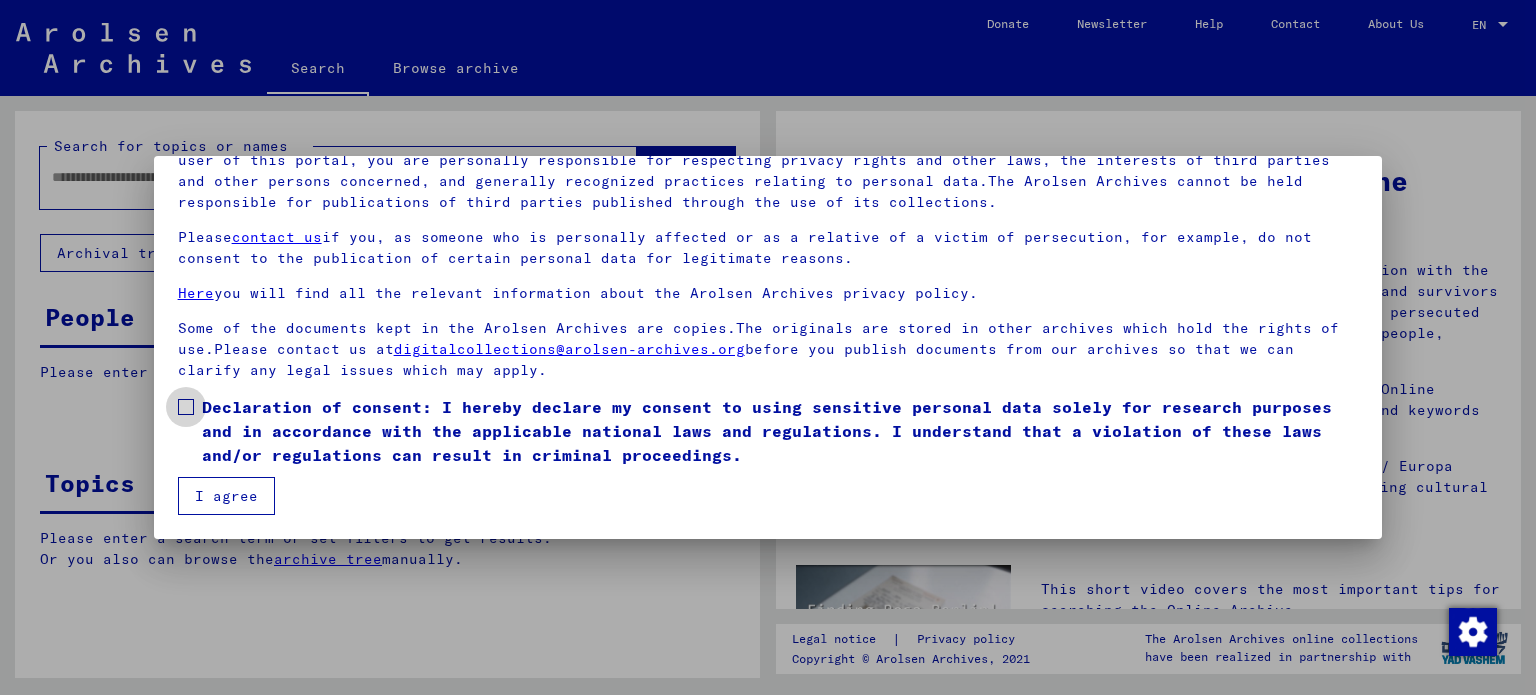 click at bounding box center (186, 407) 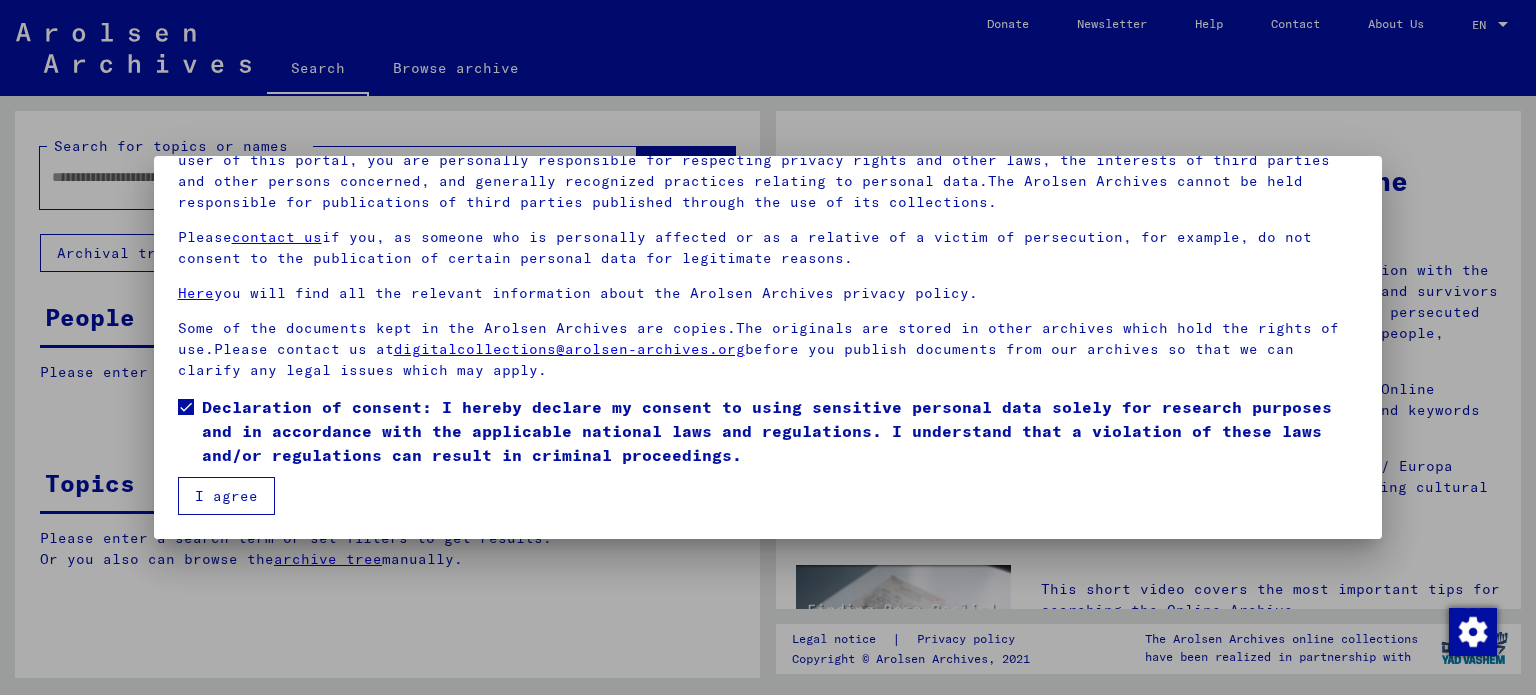 click on "I agree" at bounding box center (226, 496) 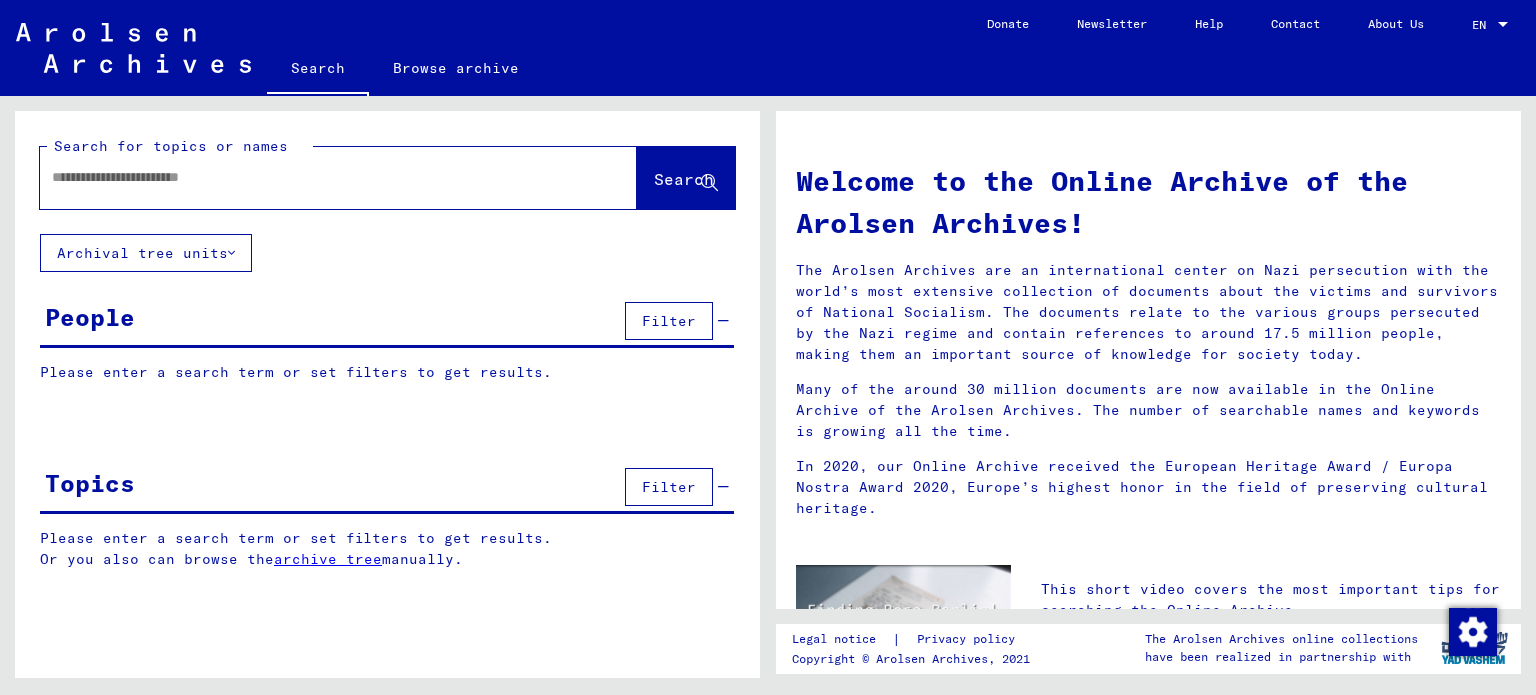 click at bounding box center [314, 177] 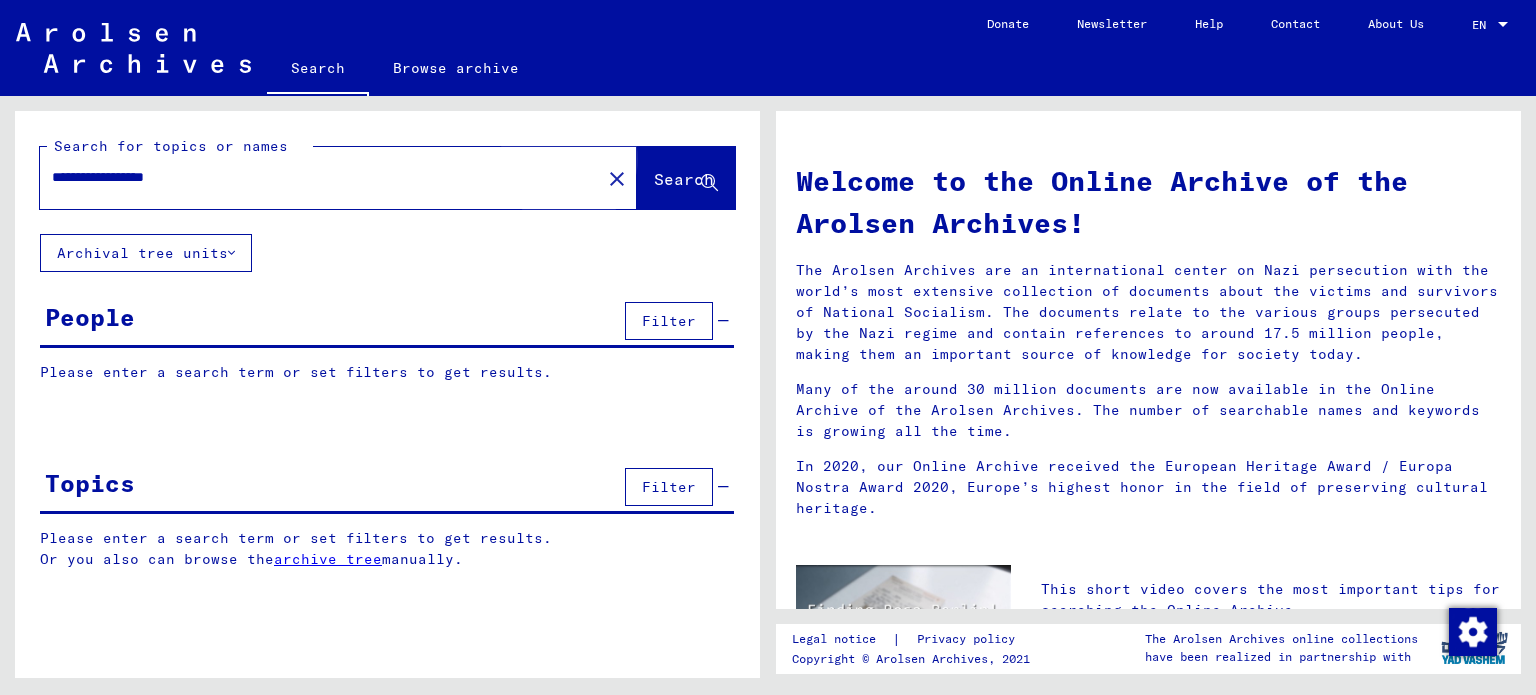 click on "Search" 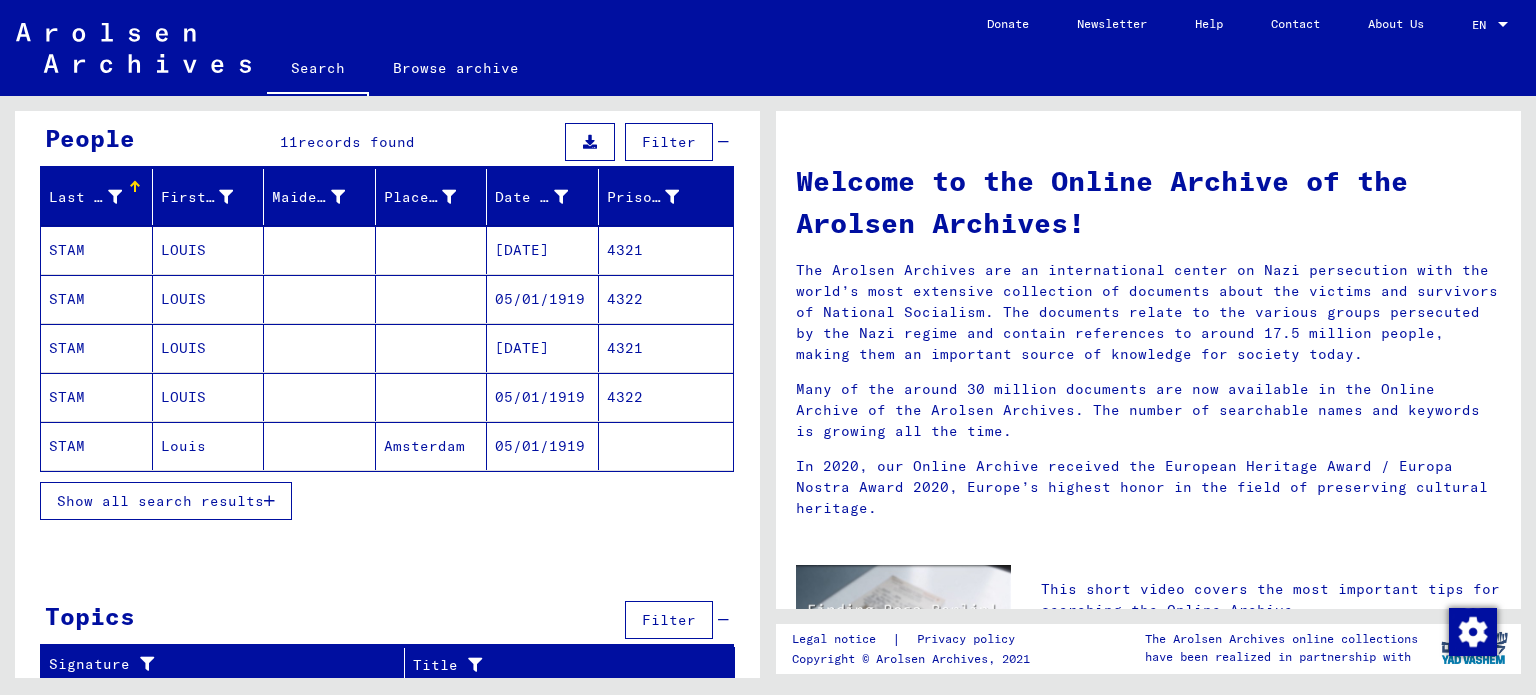 scroll, scrollTop: 180, scrollLeft: 0, axis: vertical 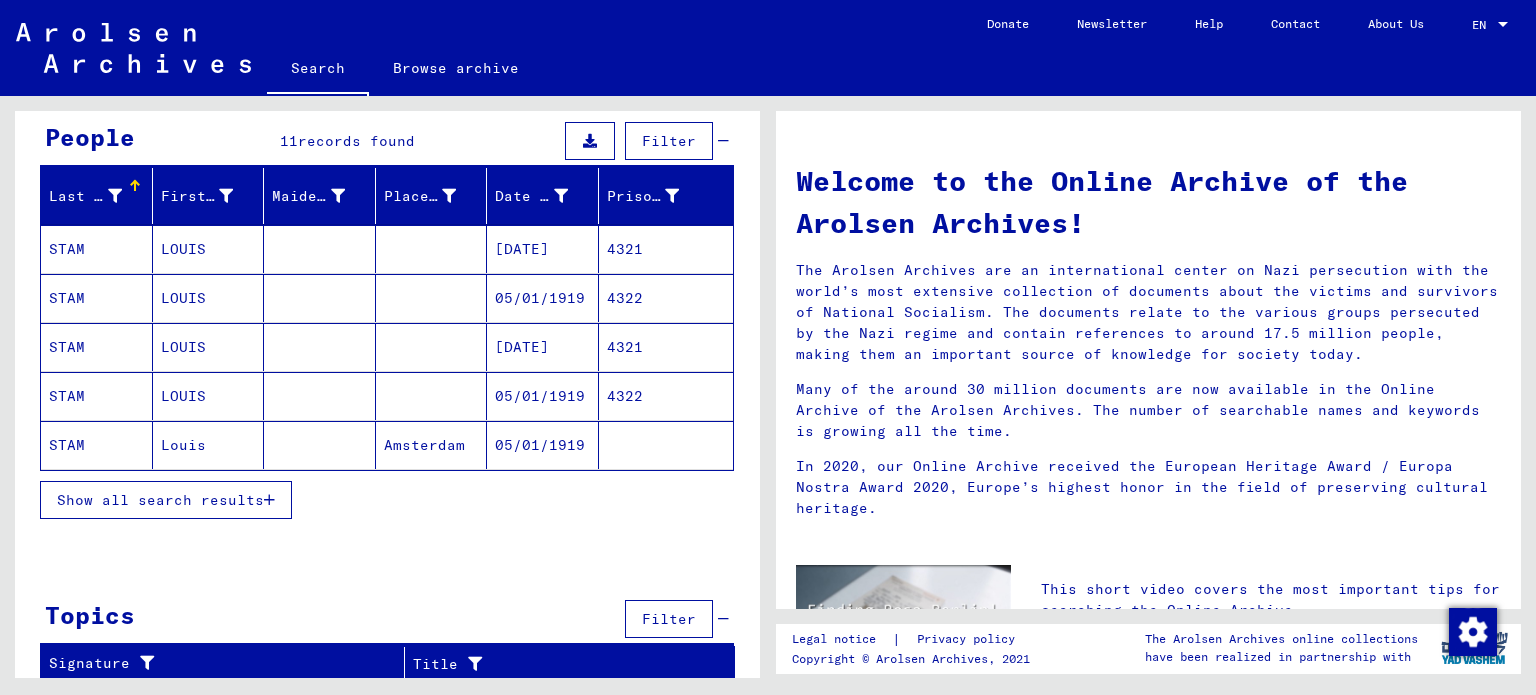 click on "Show all search results" at bounding box center (160, 500) 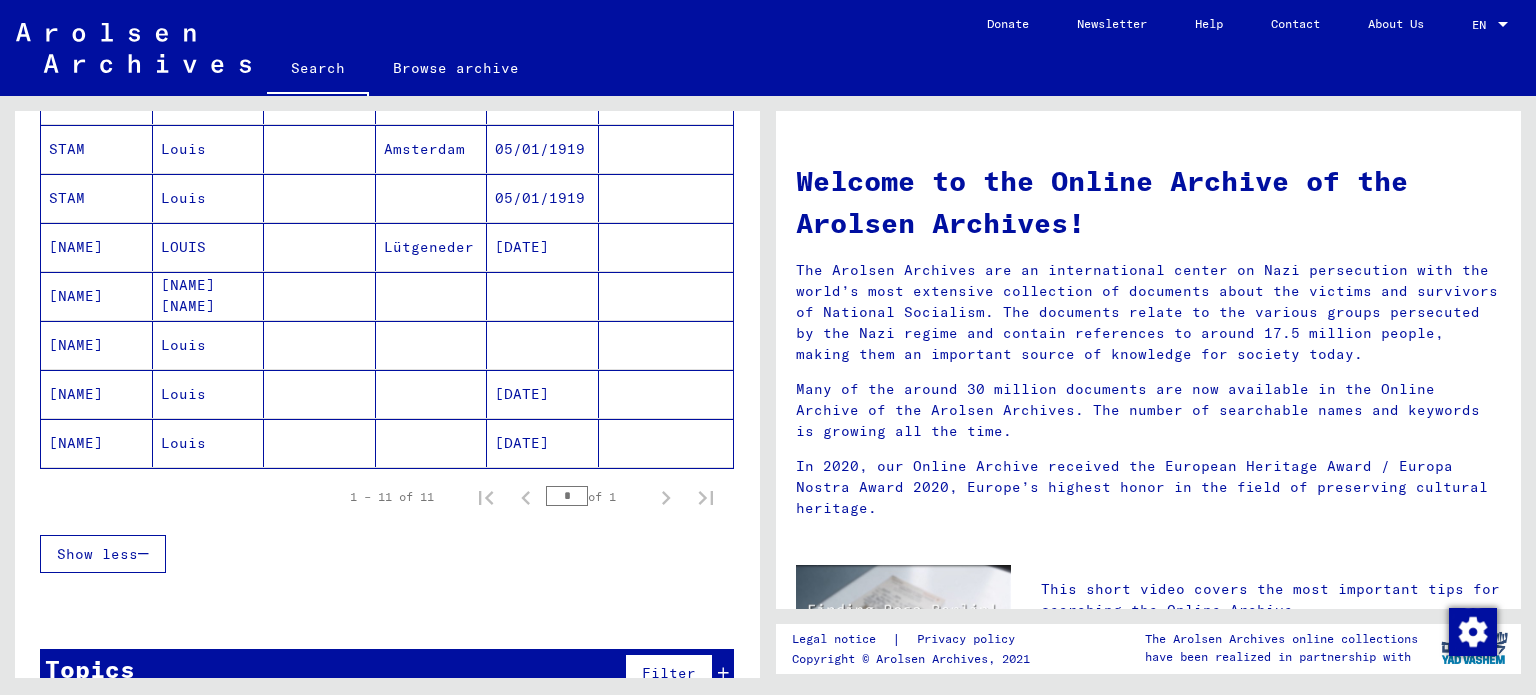 scroll, scrollTop: 480, scrollLeft: 0, axis: vertical 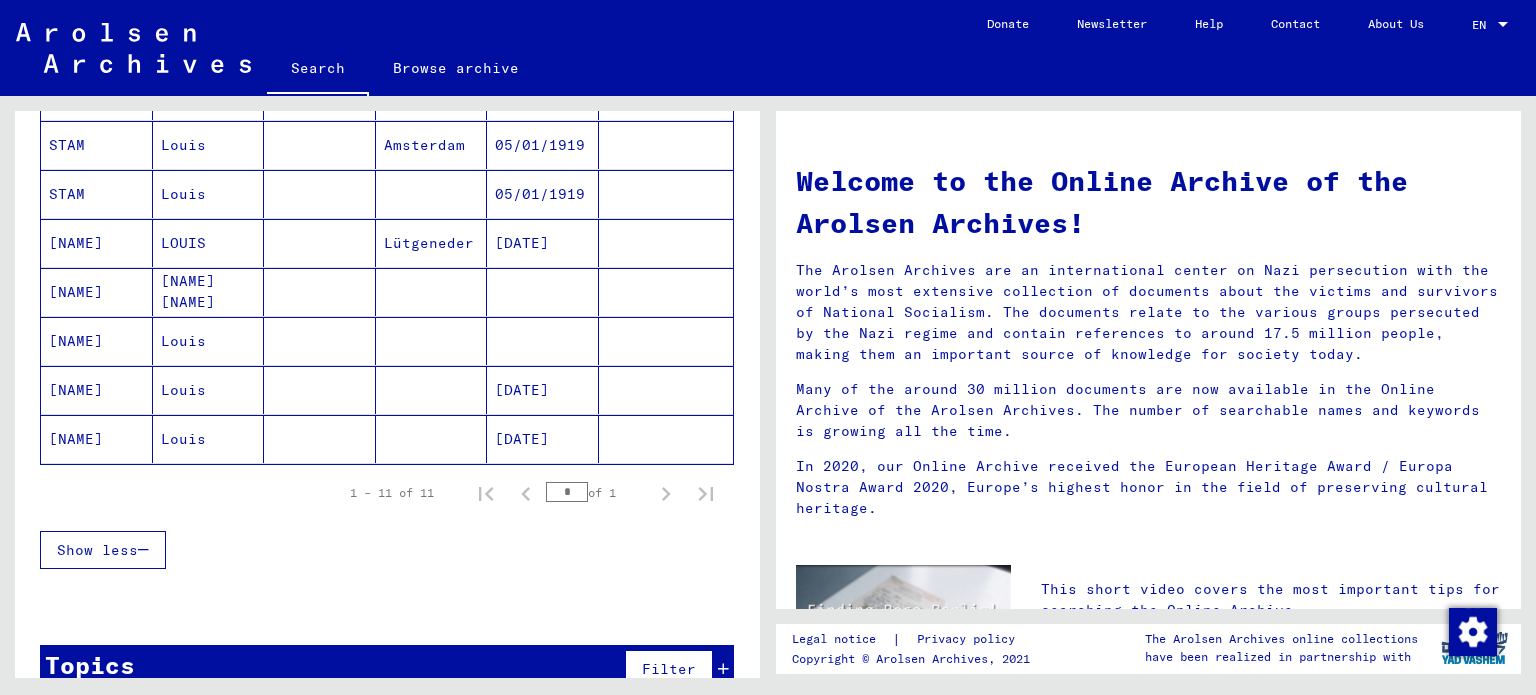 click on "[DATE]" at bounding box center [543, 439] 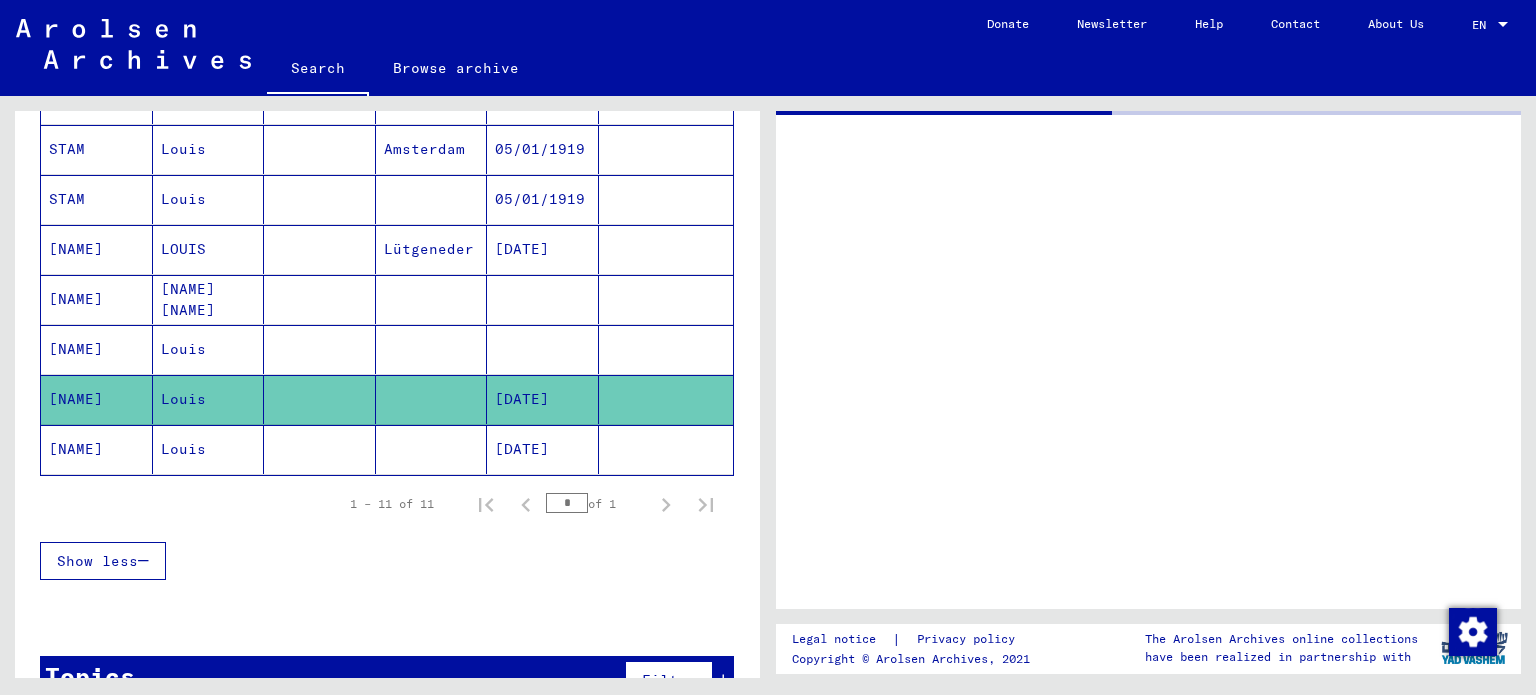 scroll, scrollTop: 482, scrollLeft: 0, axis: vertical 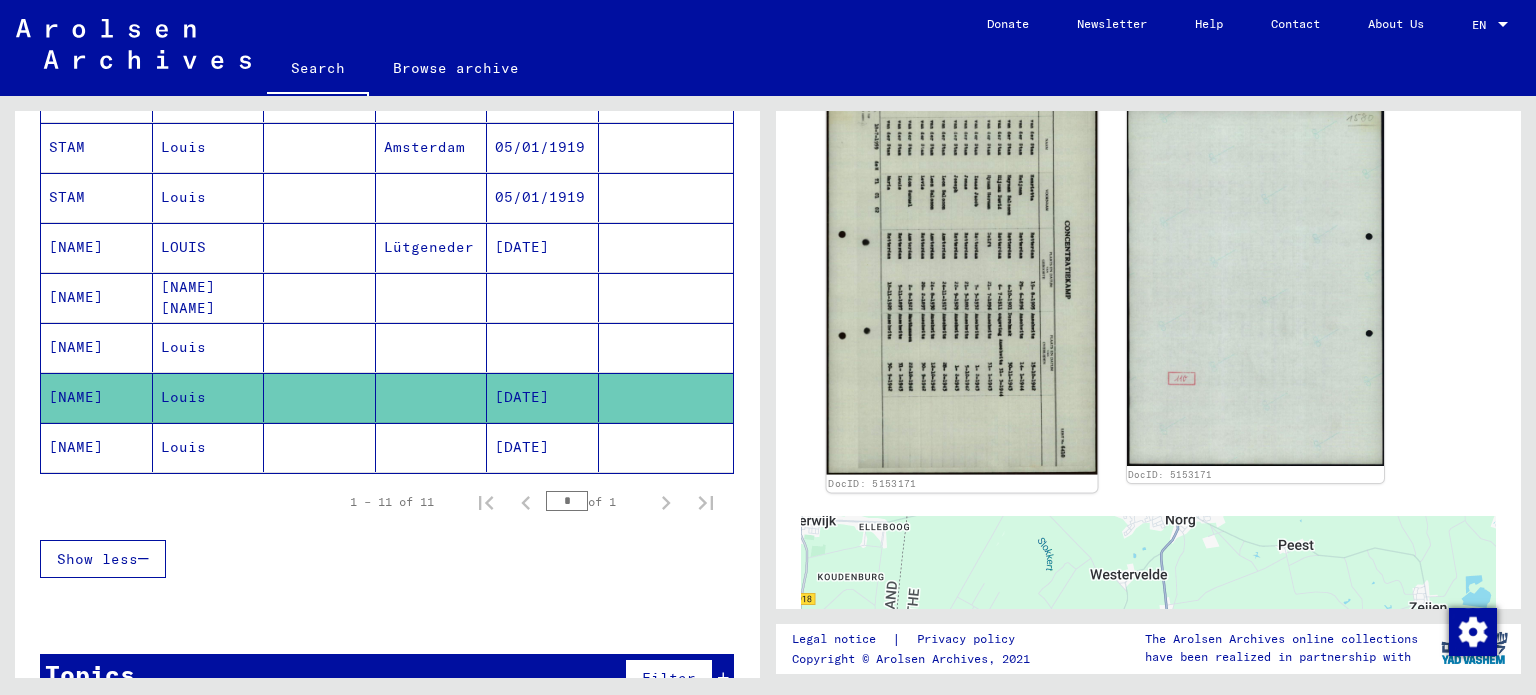 click 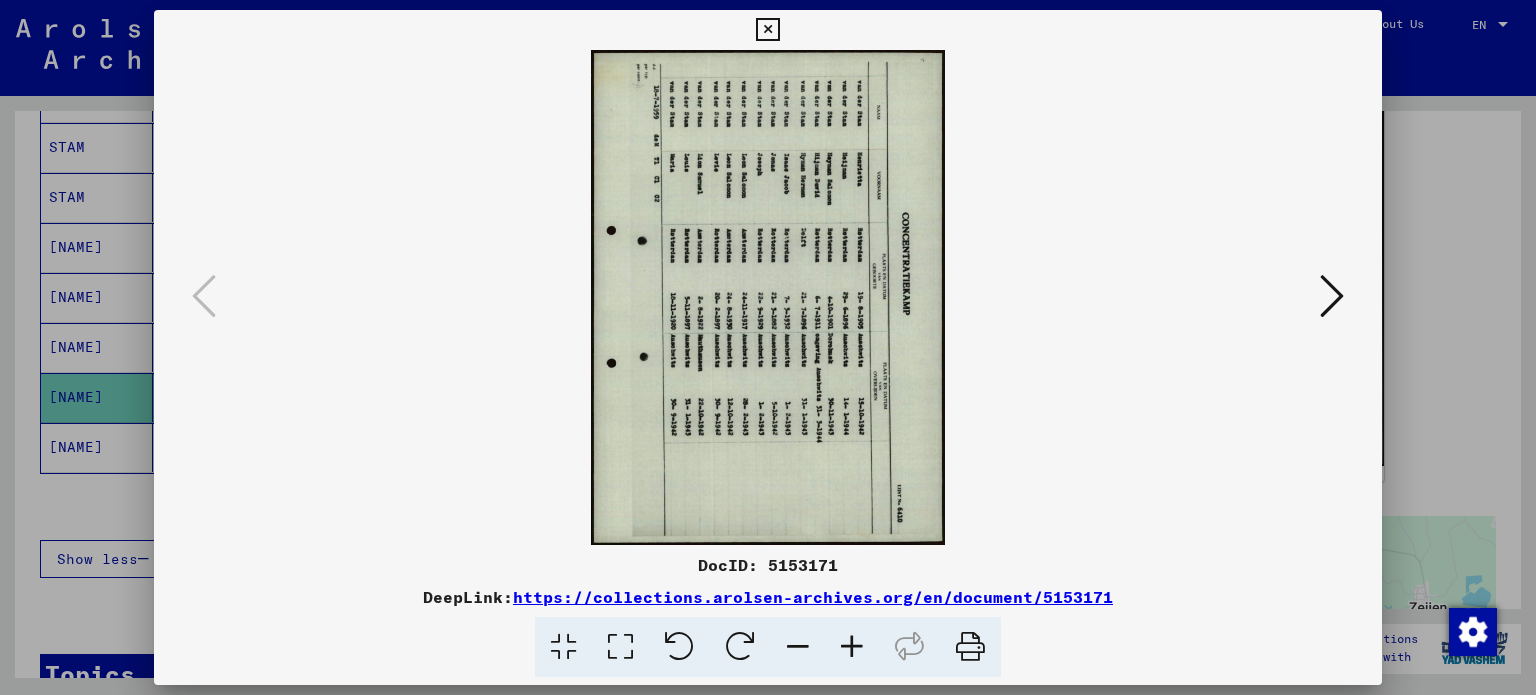 click at bounding box center (679, 647) 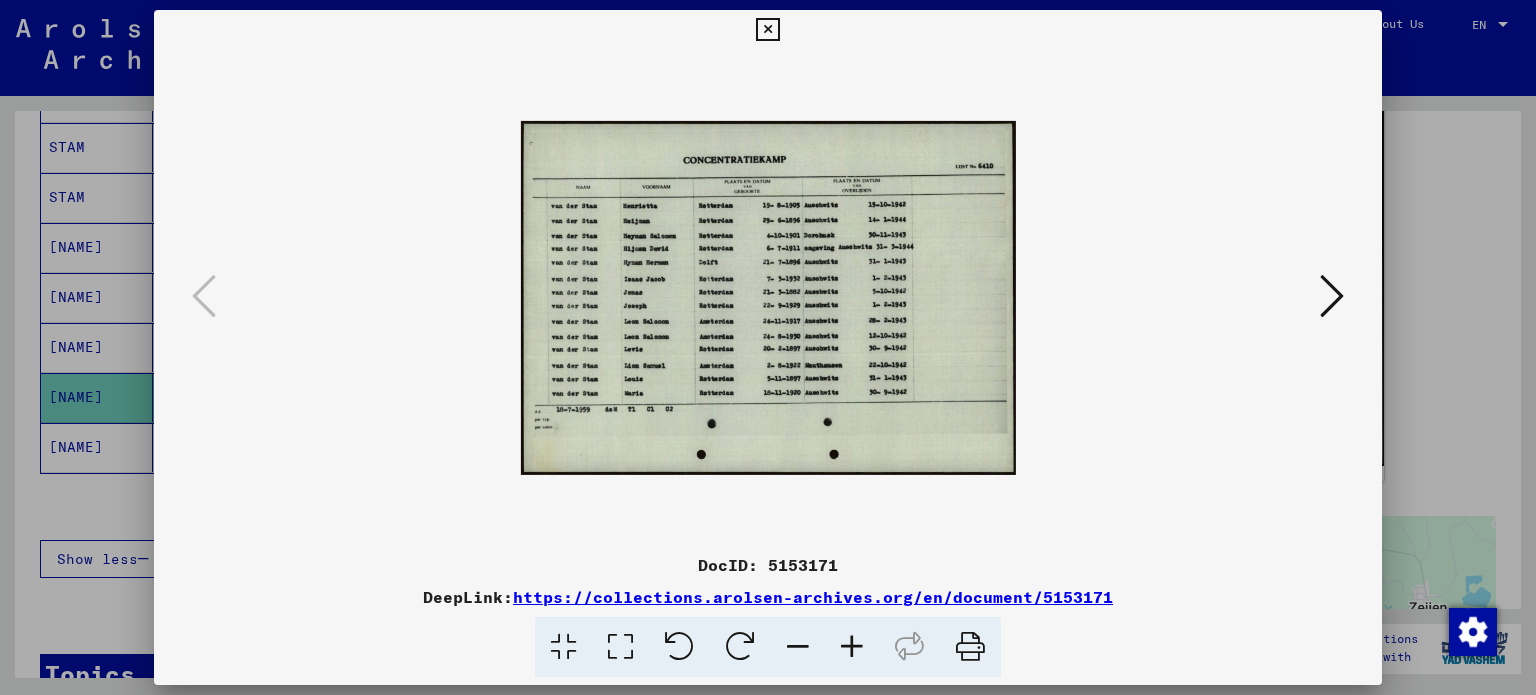 click at bounding box center (852, 647) 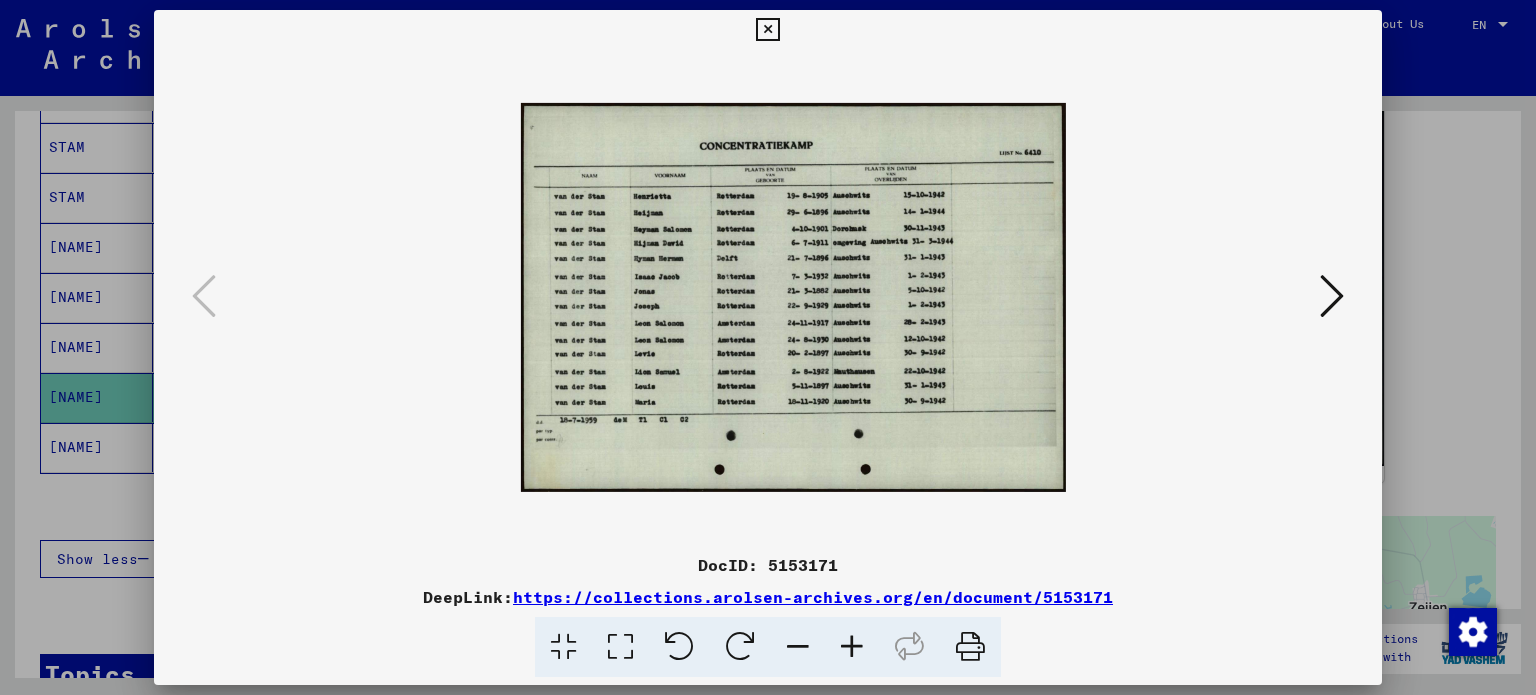 click at bounding box center [852, 647] 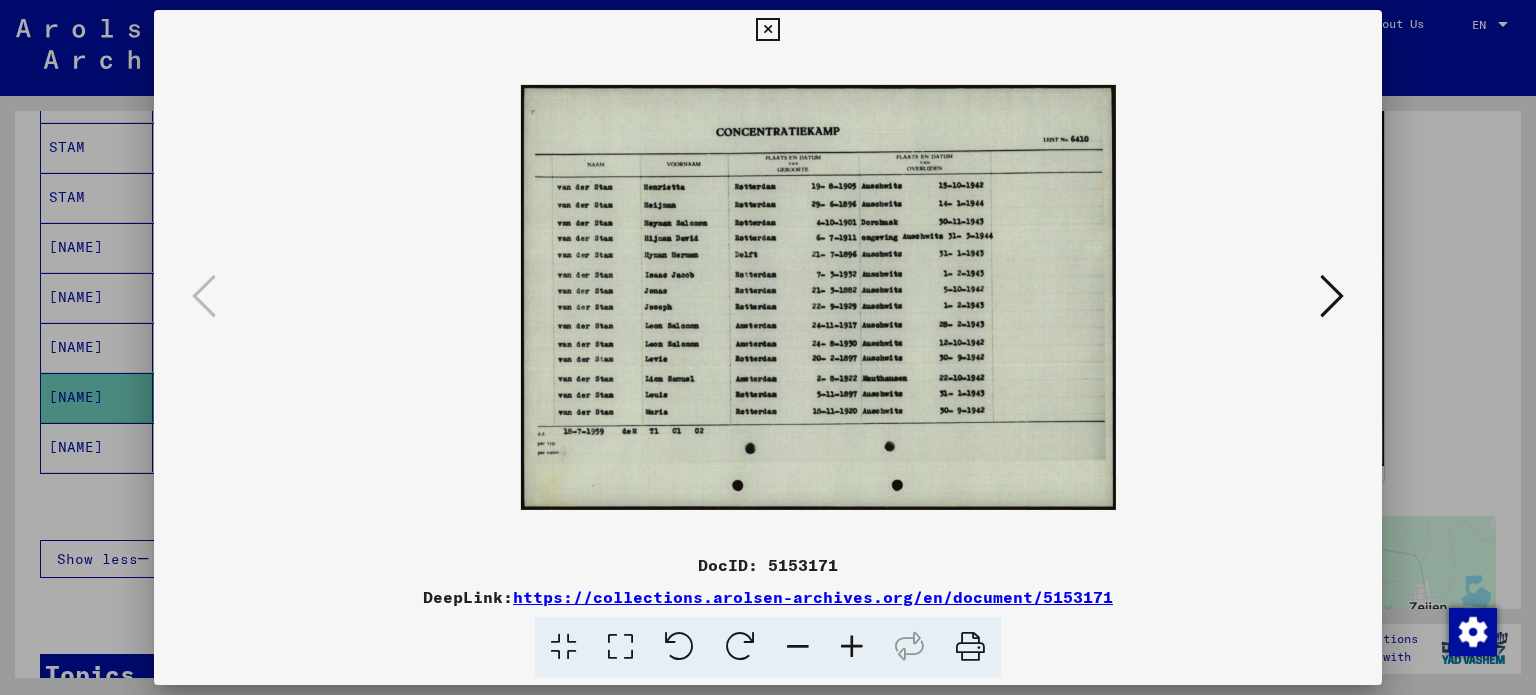 click at bounding box center (852, 647) 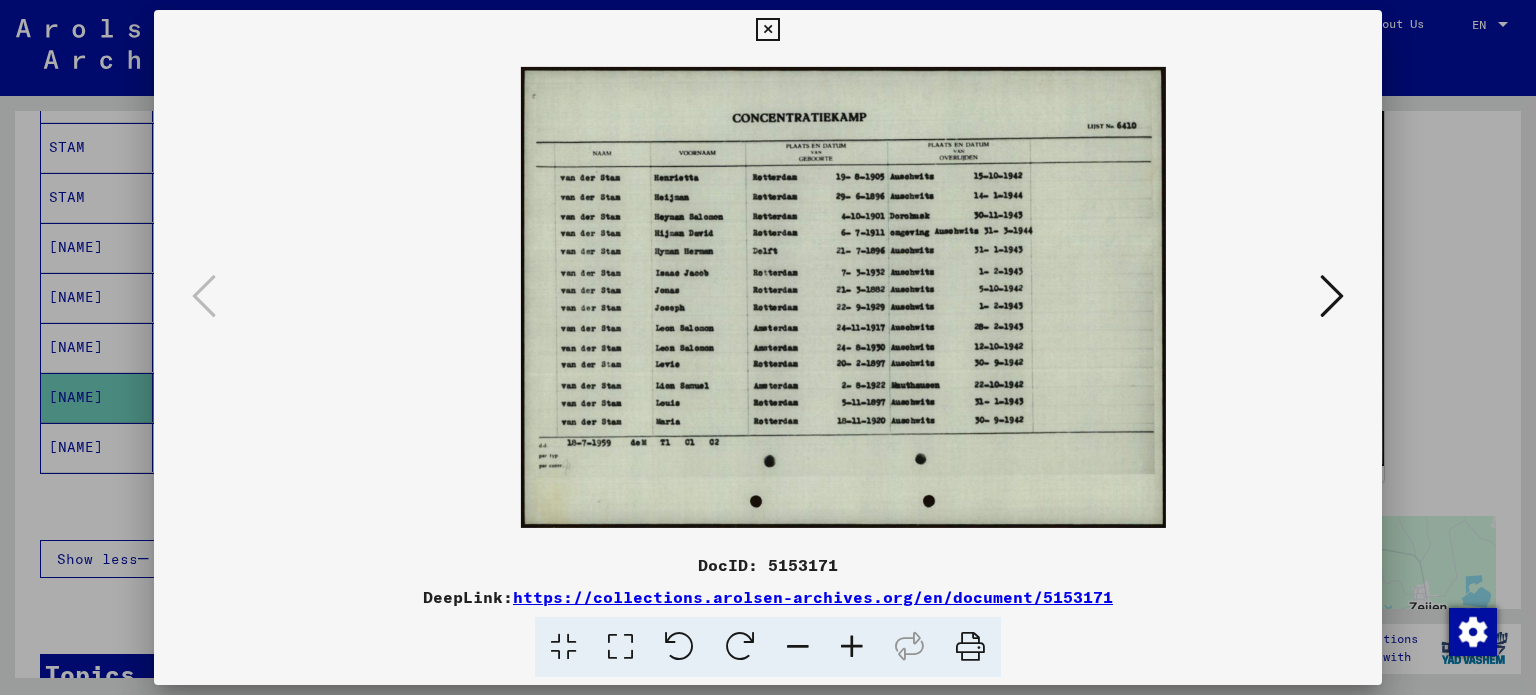 click at bounding box center (852, 647) 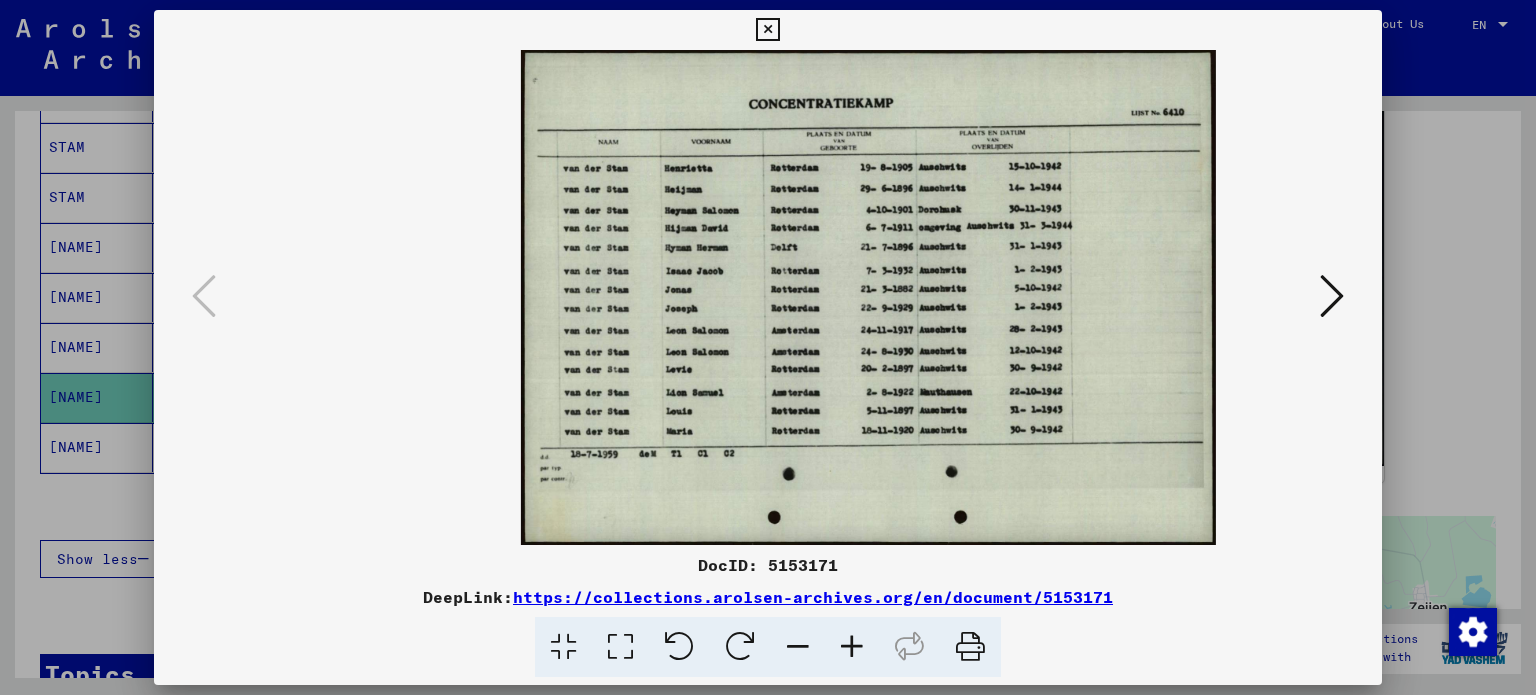click at bounding box center [852, 647] 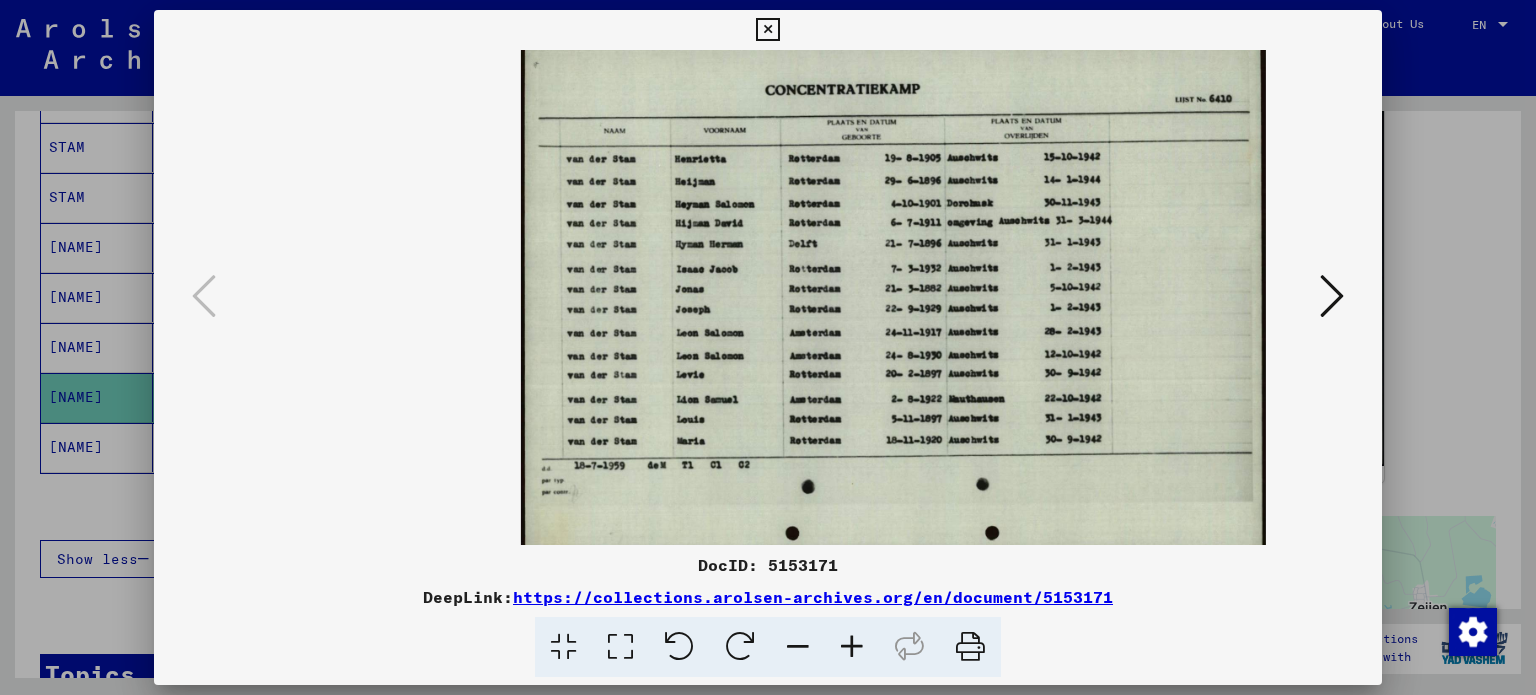 click at bounding box center (852, 647) 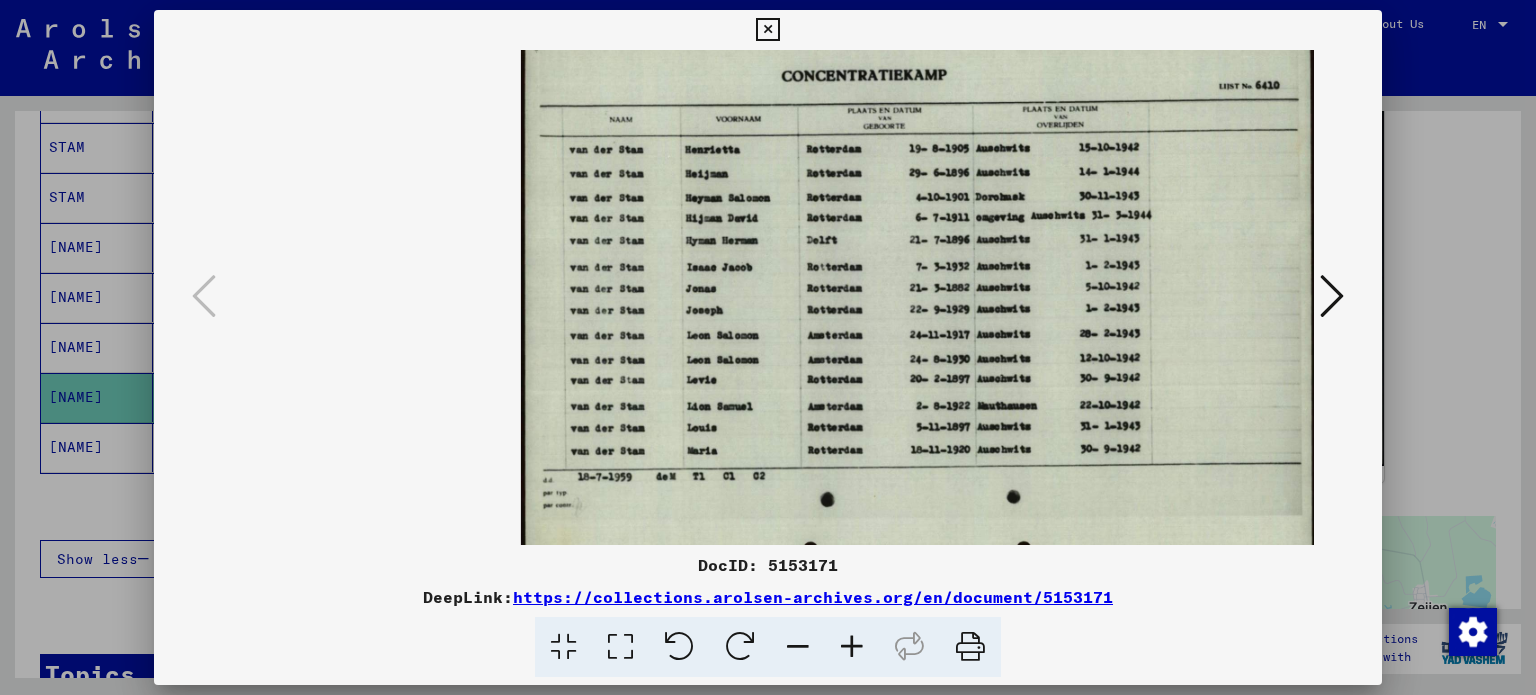 click at bounding box center [852, 647] 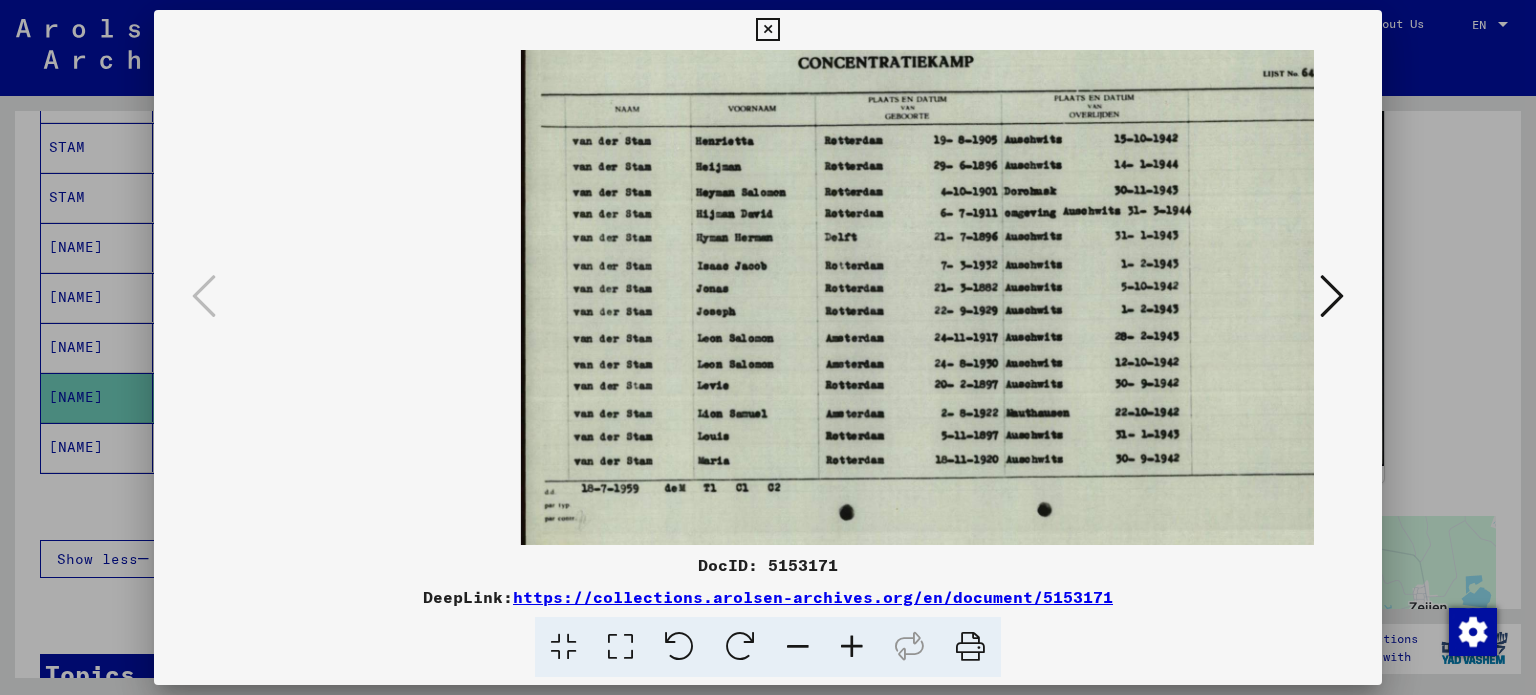 click at bounding box center [767, 30] 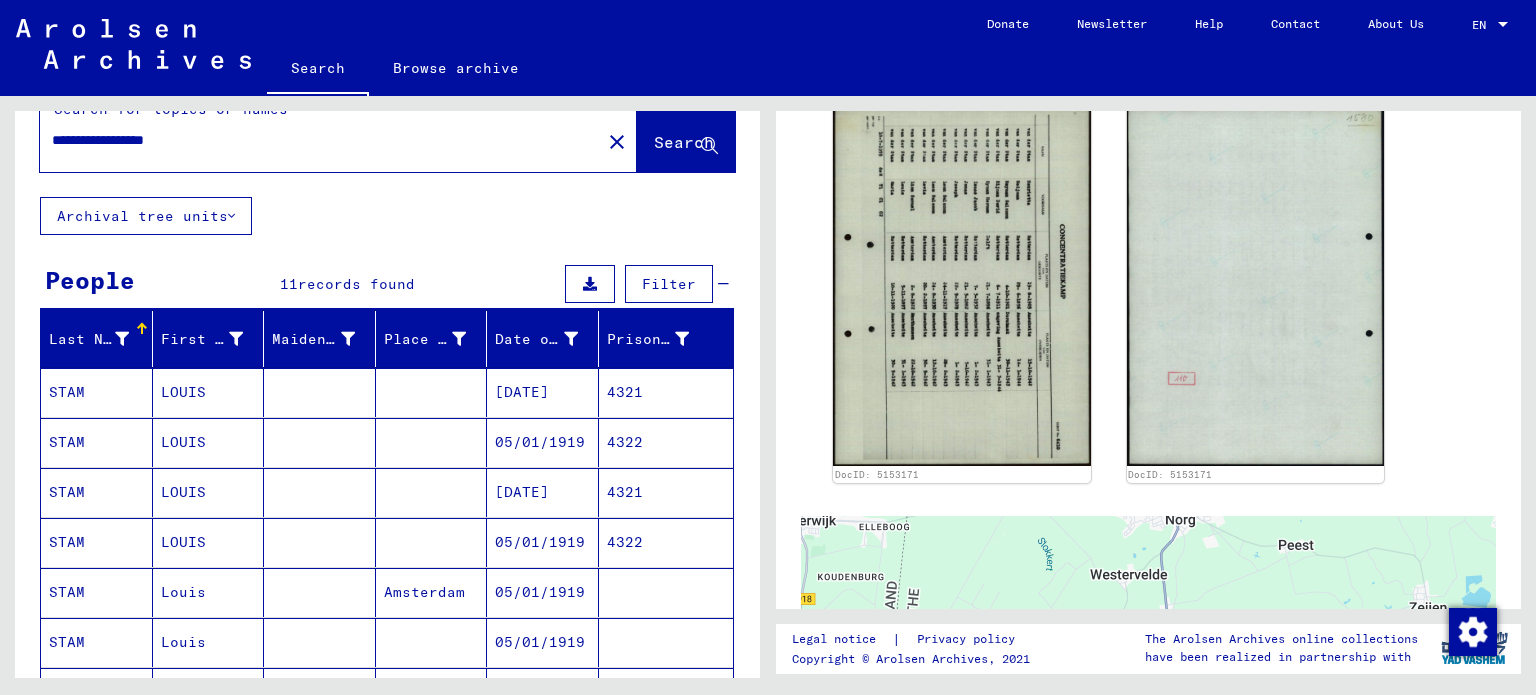 scroll, scrollTop: 0, scrollLeft: 0, axis: both 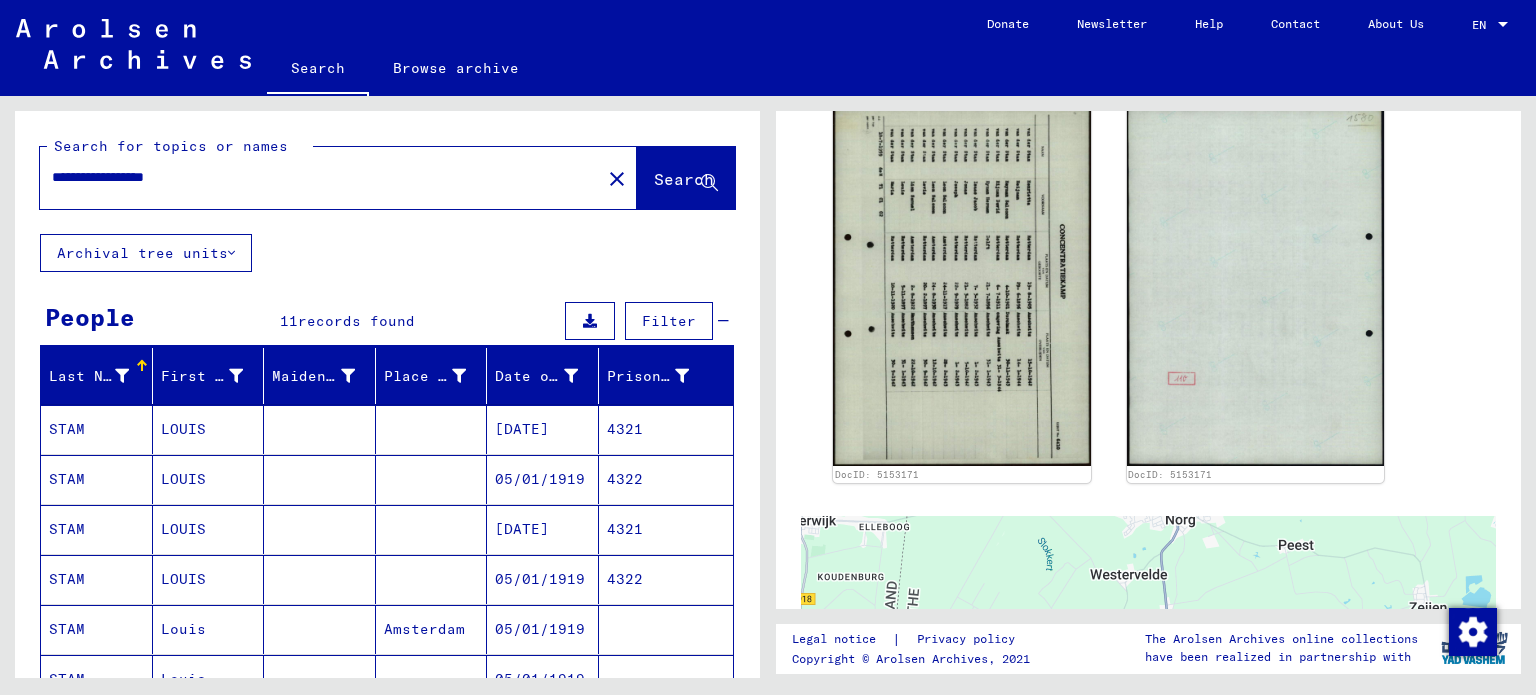 click on "**********" at bounding box center (320, 177) 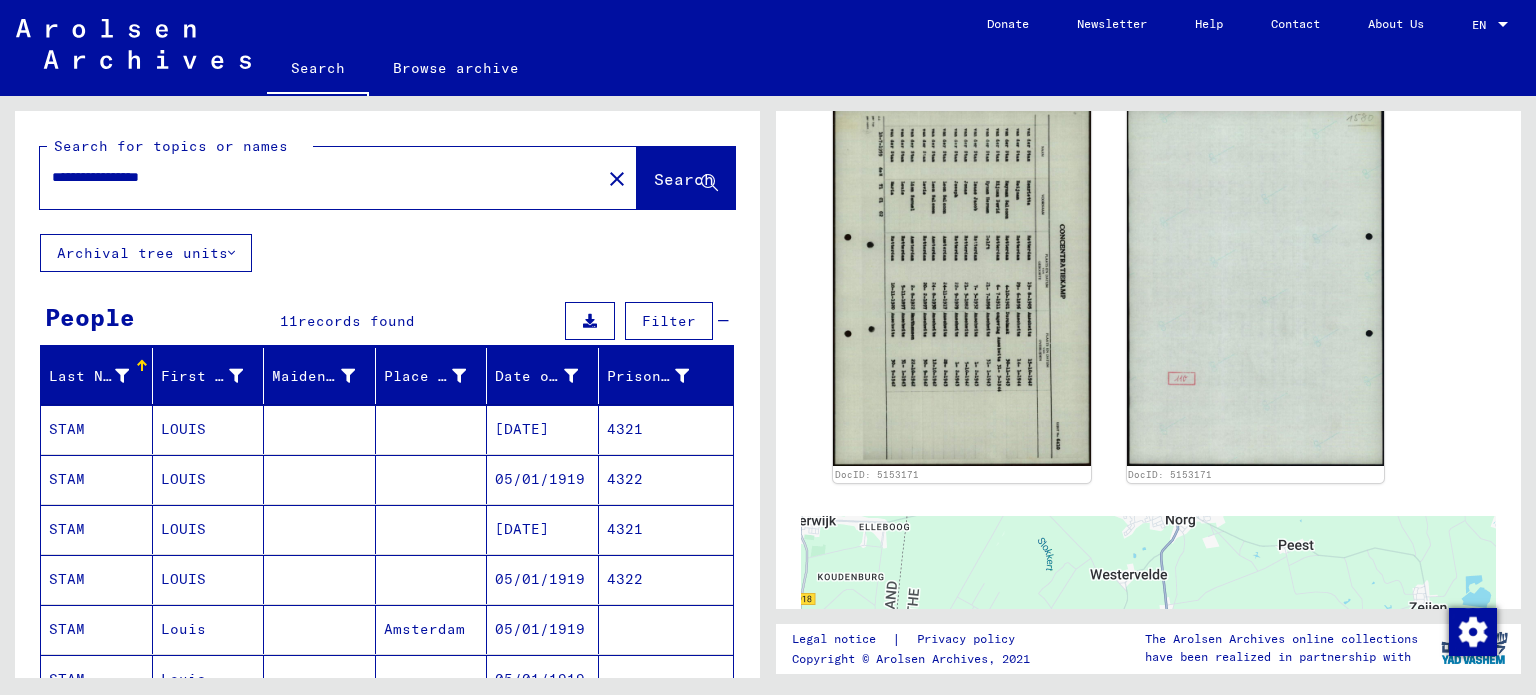 type on "**********" 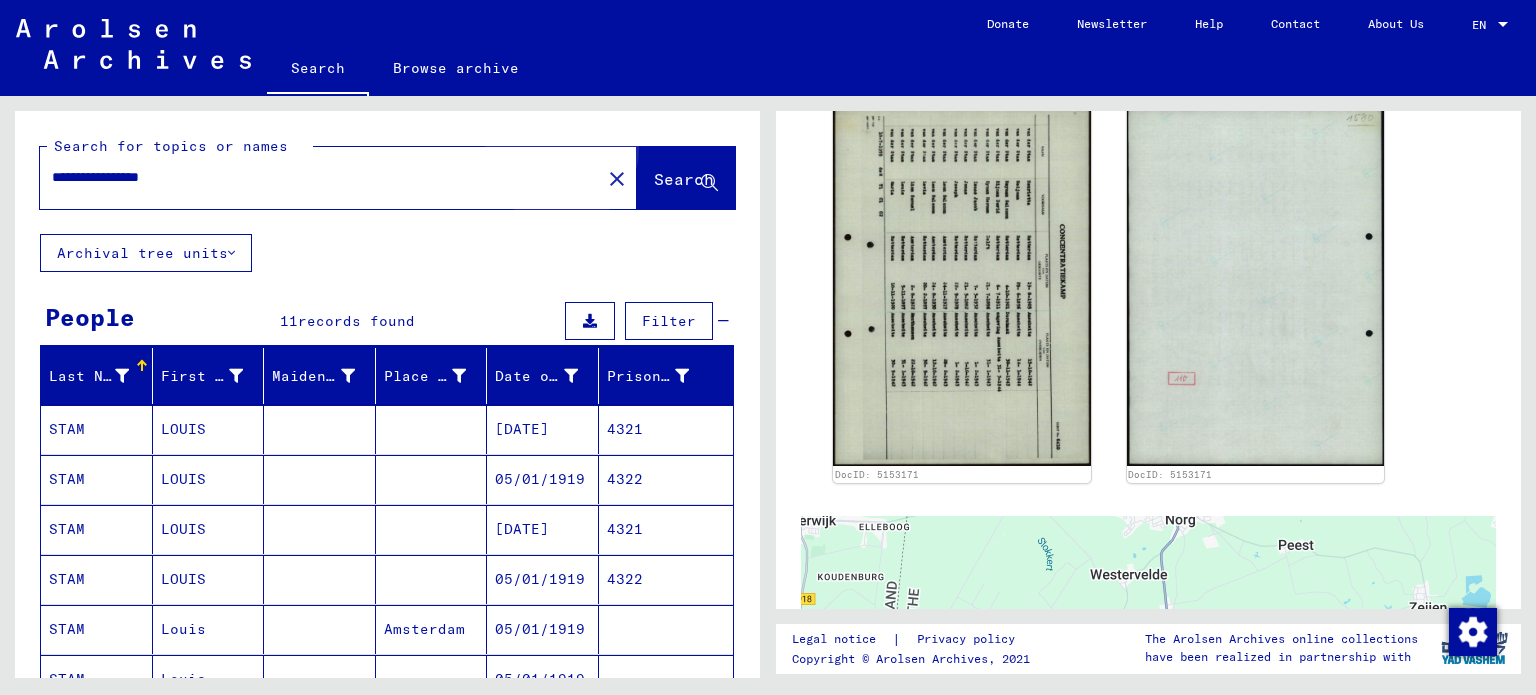 click on "Search" 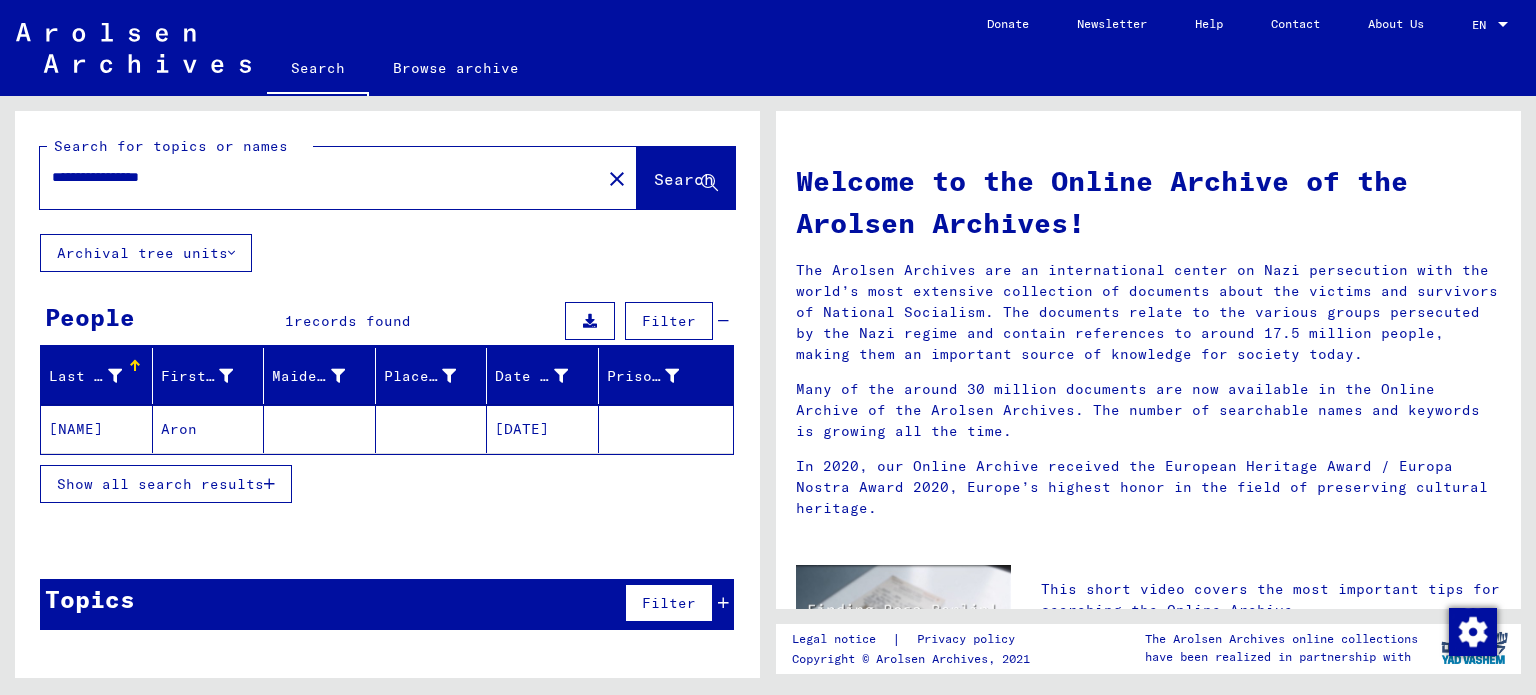 click 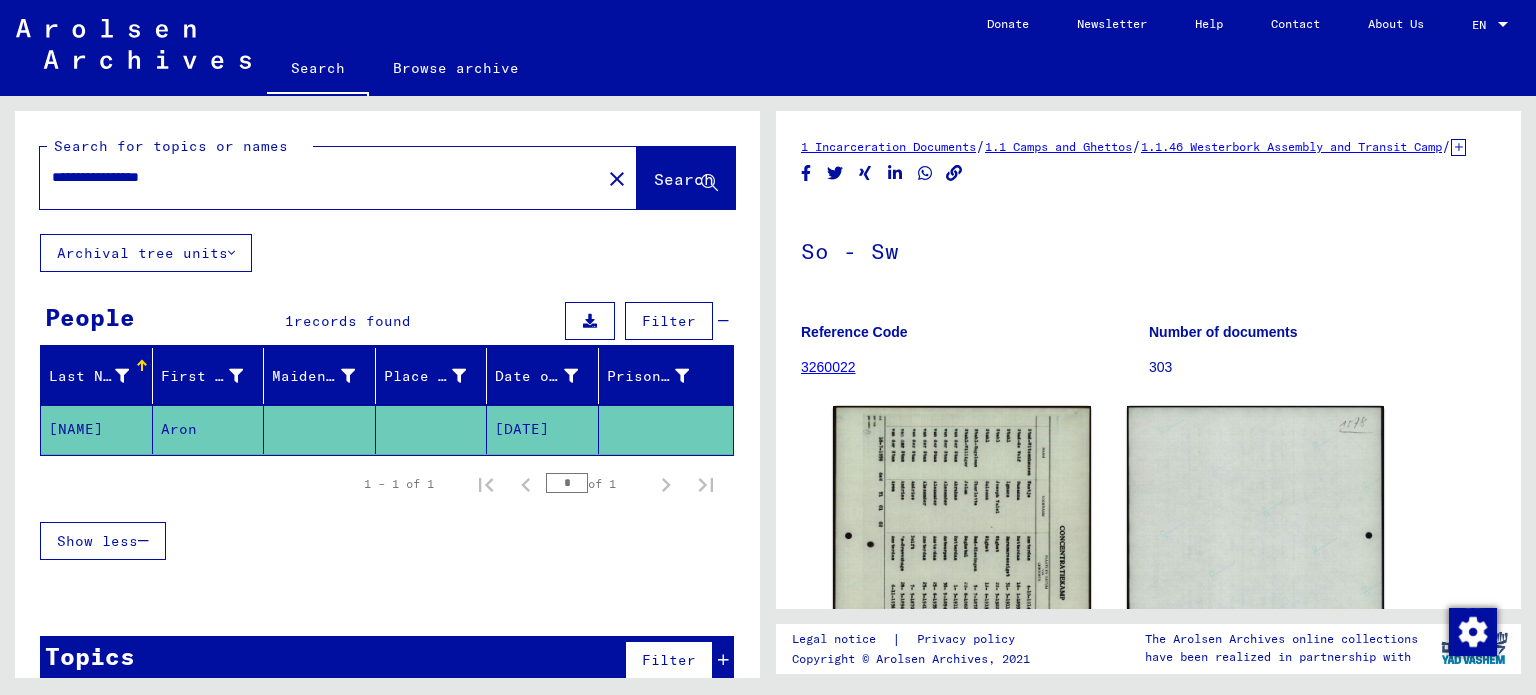 scroll, scrollTop: 0, scrollLeft: 0, axis: both 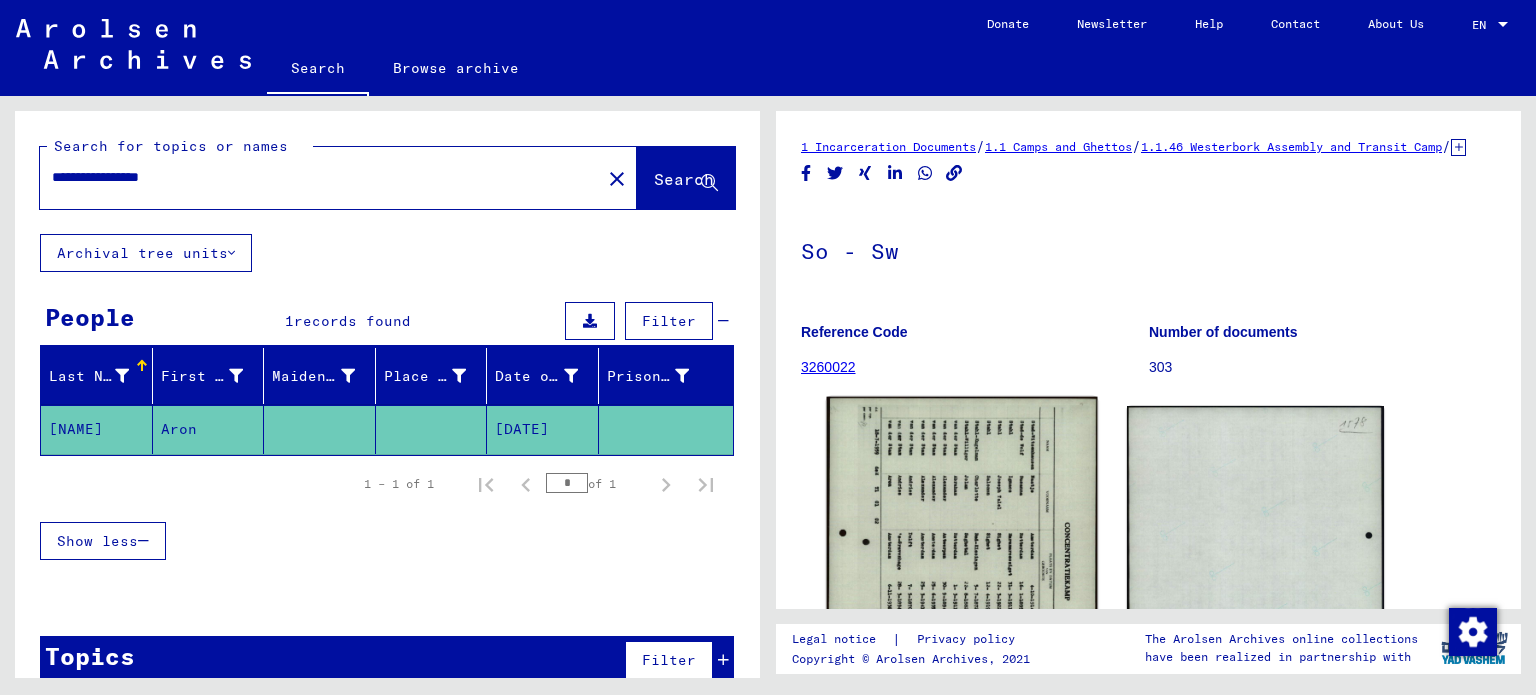 click 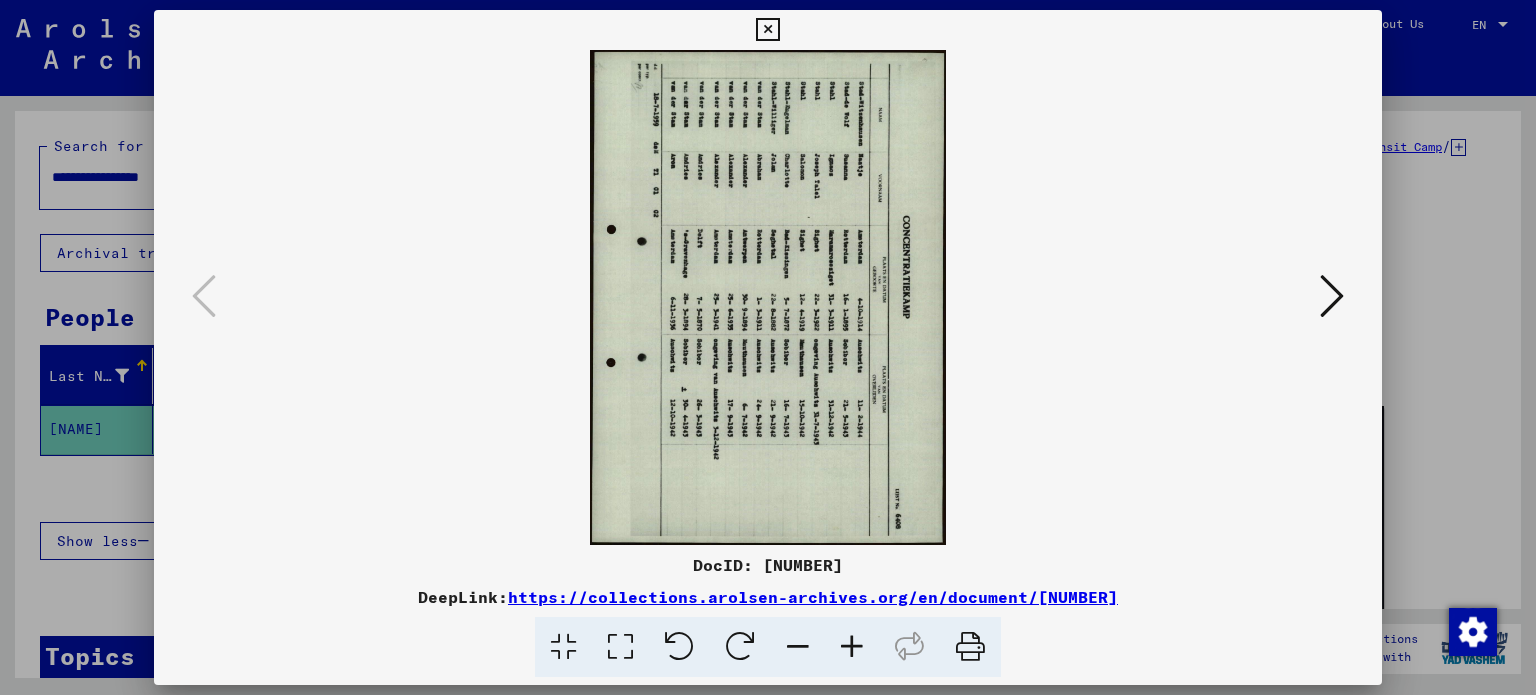 click at bounding box center [679, 647] 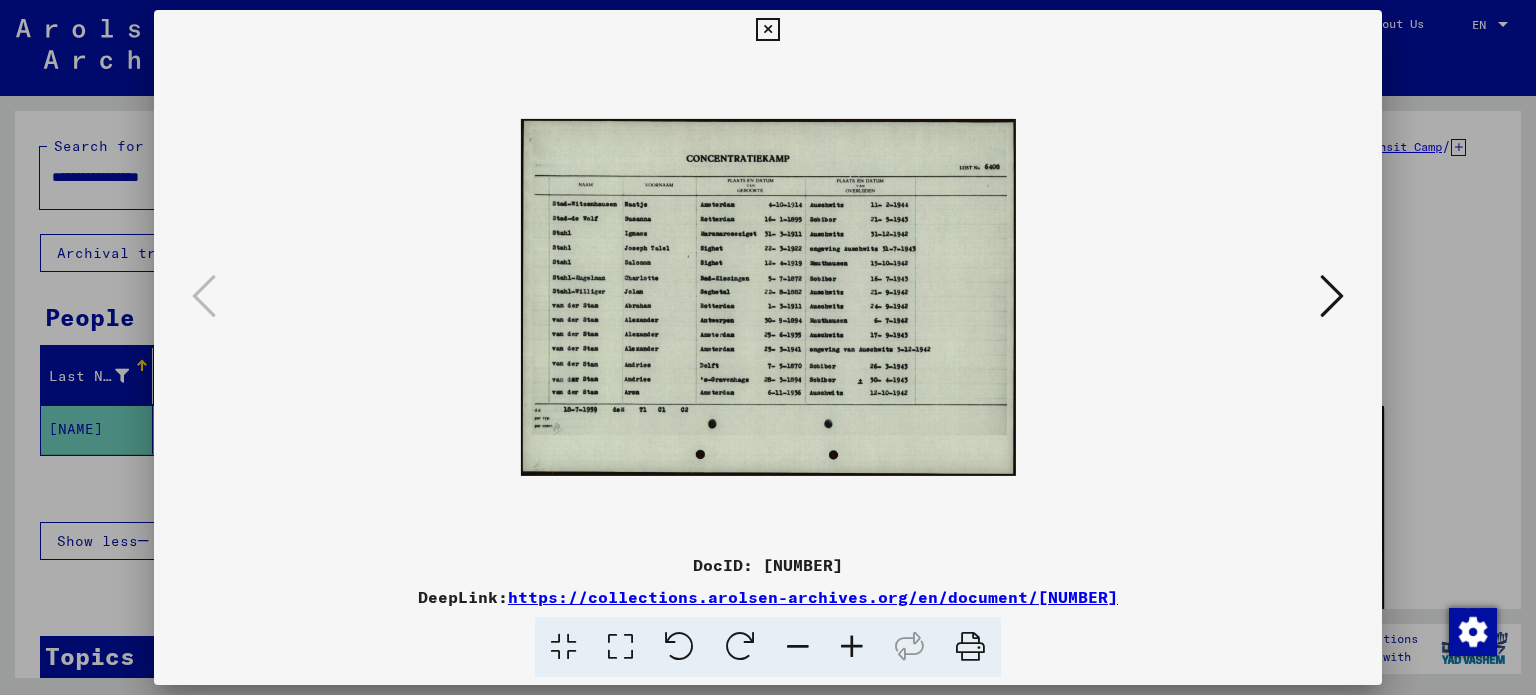 click at bounding box center (852, 647) 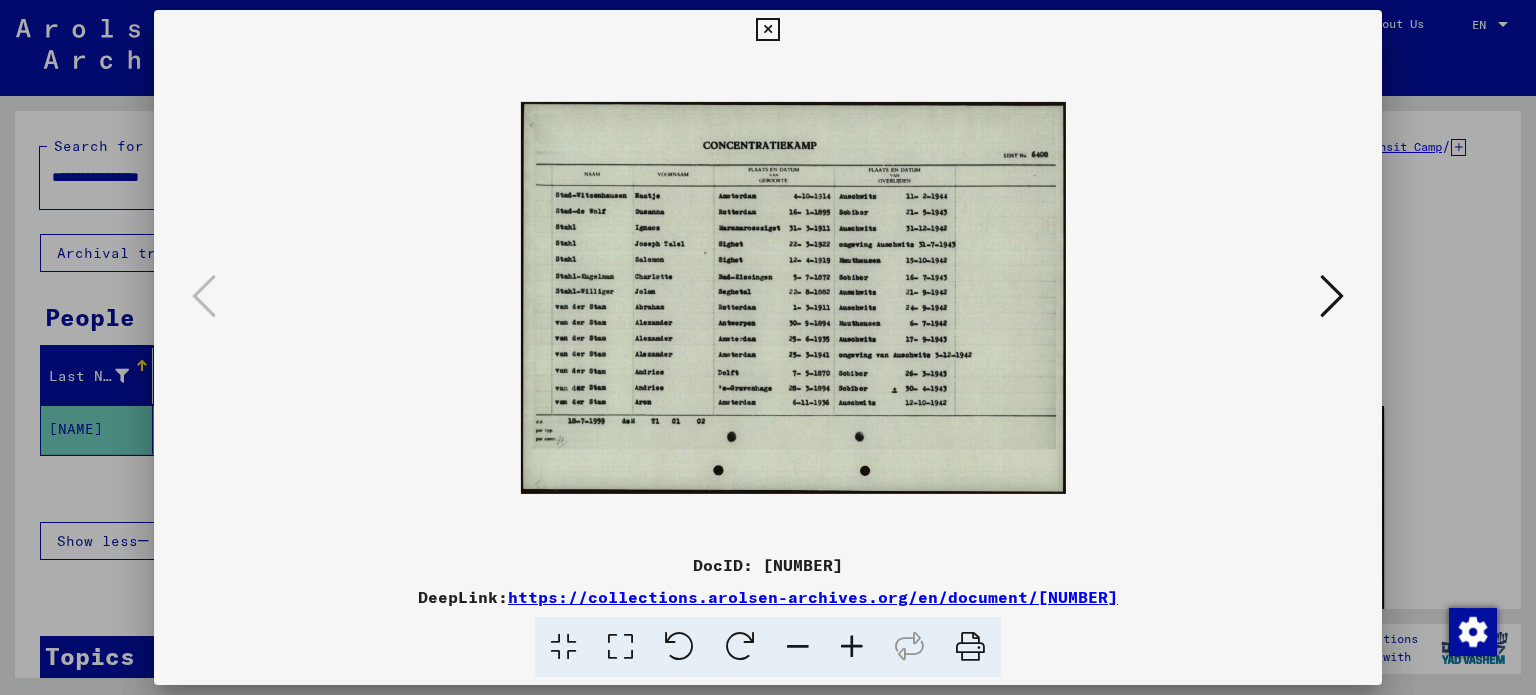 click at bounding box center [852, 647] 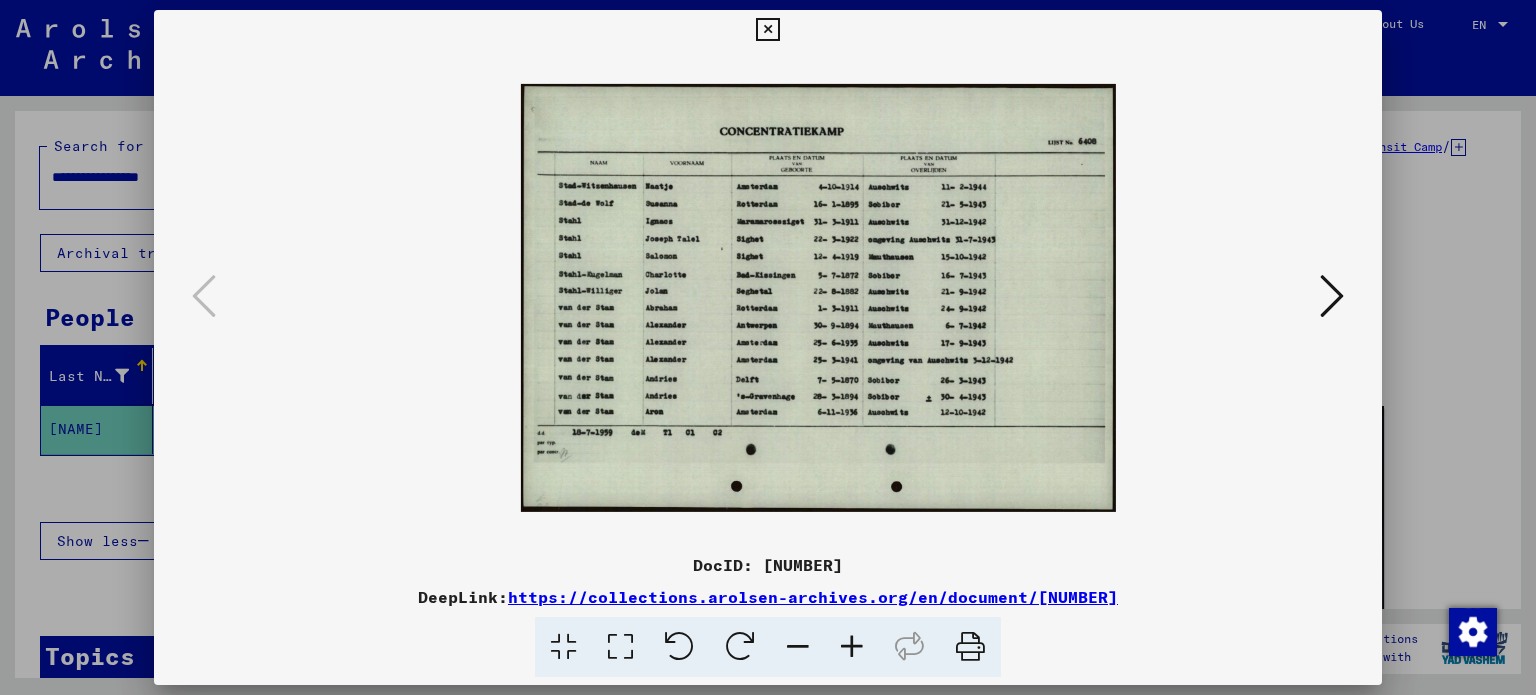 click at bounding box center (852, 647) 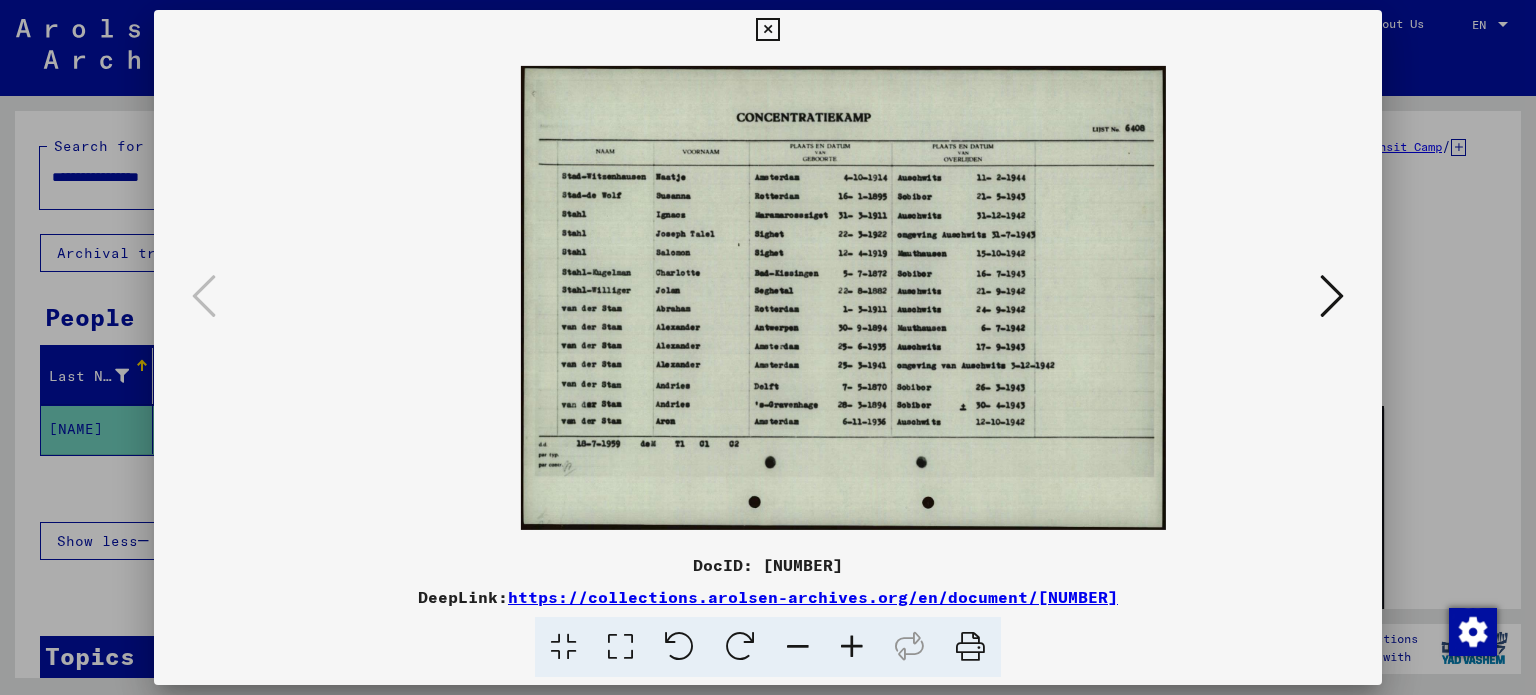 click at bounding box center [852, 647] 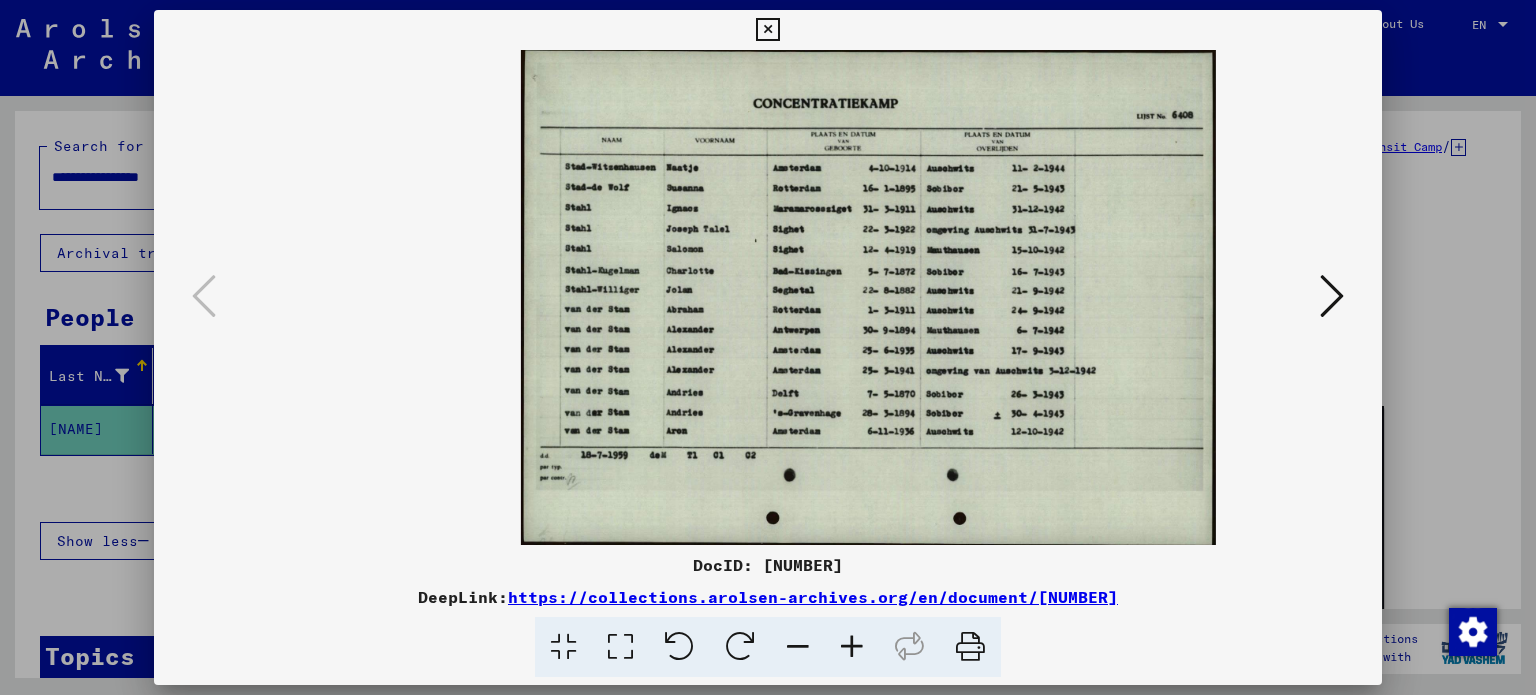 click at bounding box center [852, 647] 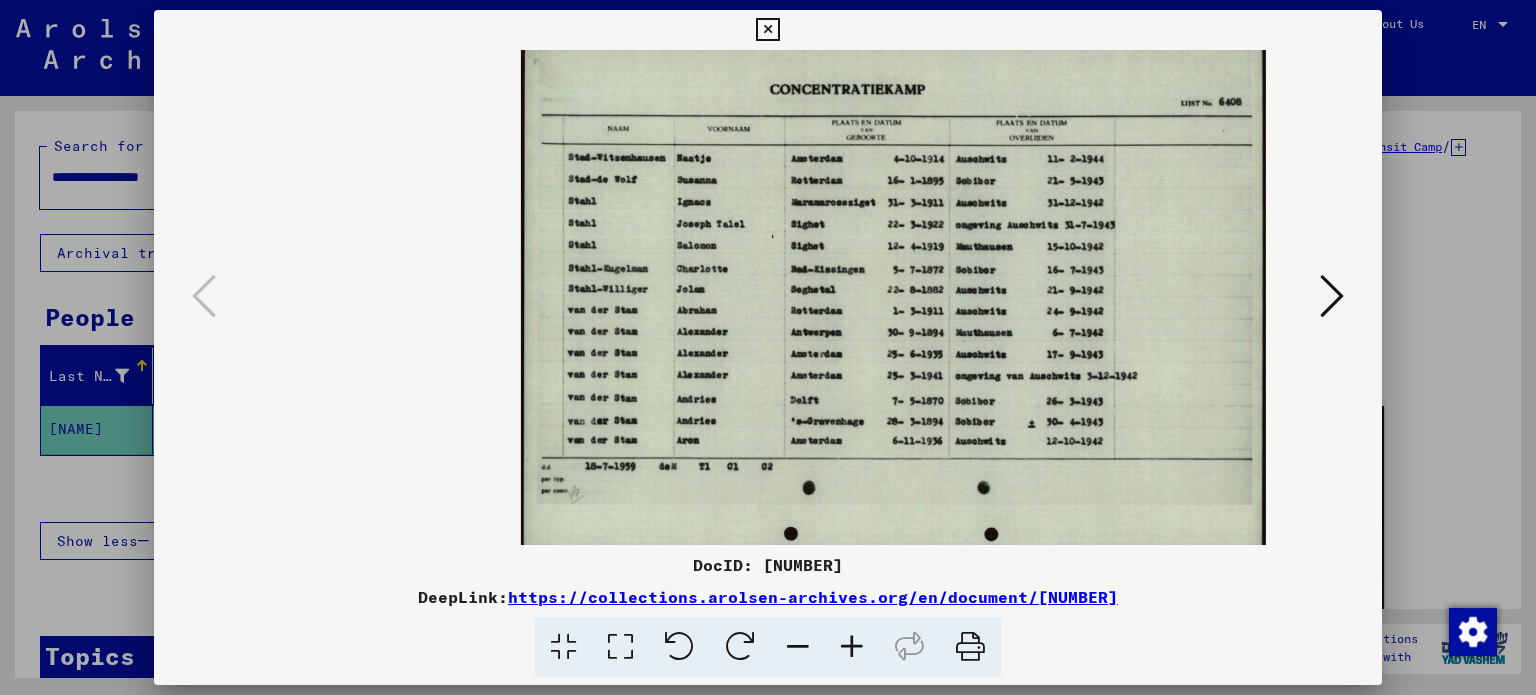 click at bounding box center (852, 647) 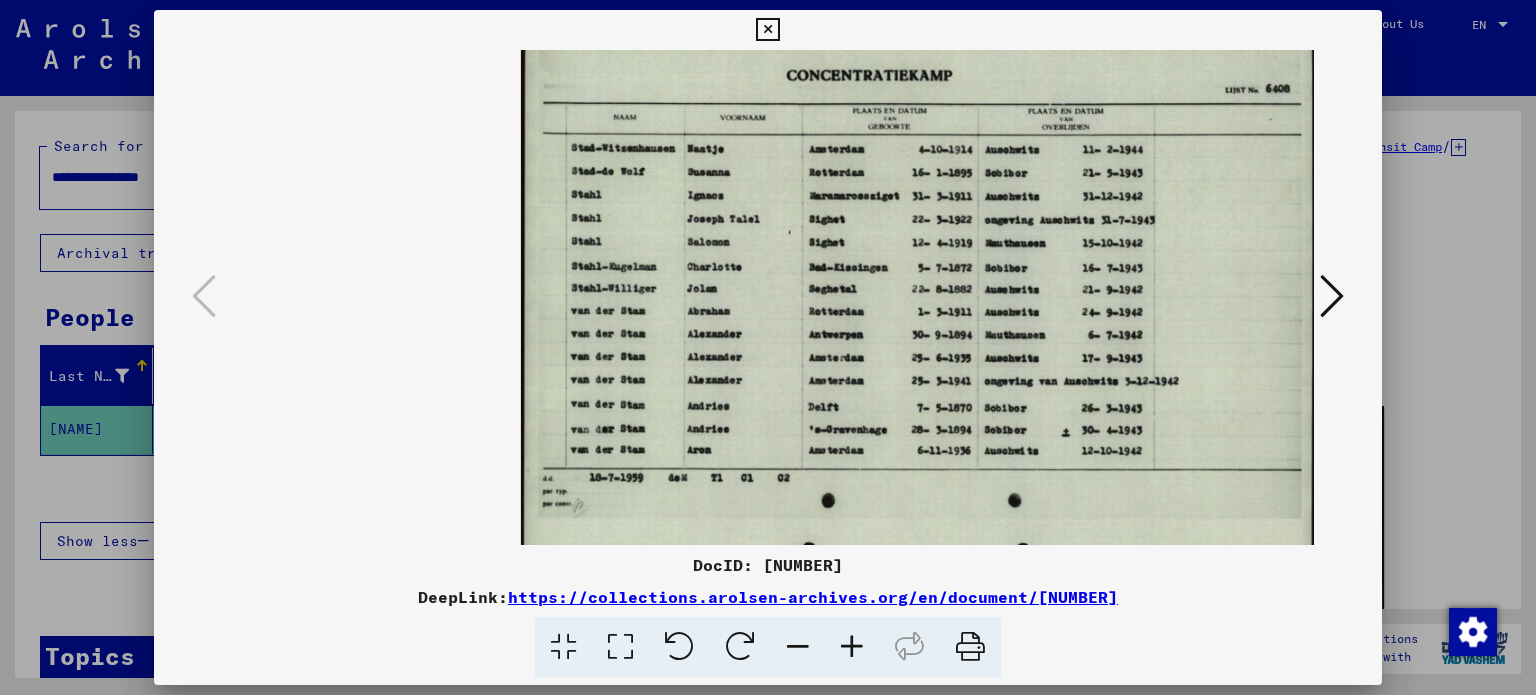 click at bounding box center (852, 647) 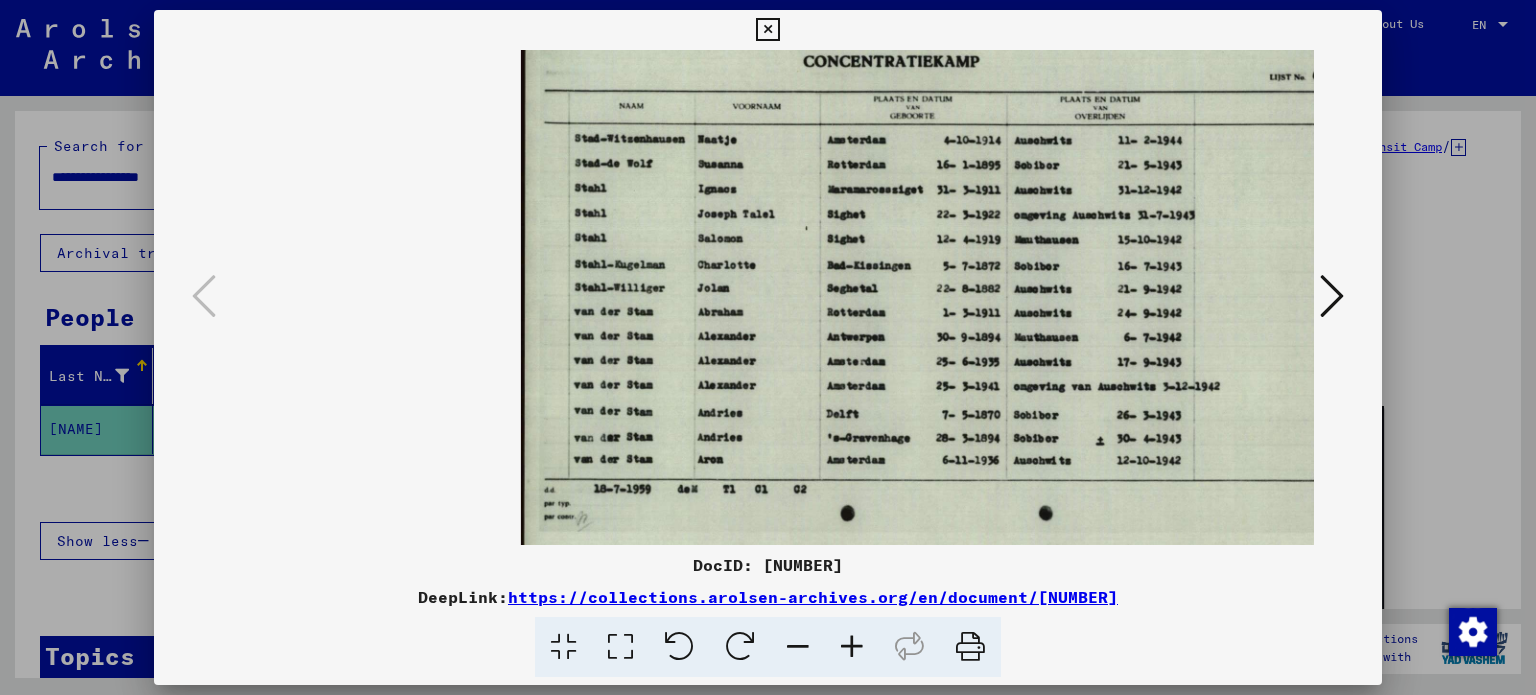 click at bounding box center [1332, 296] 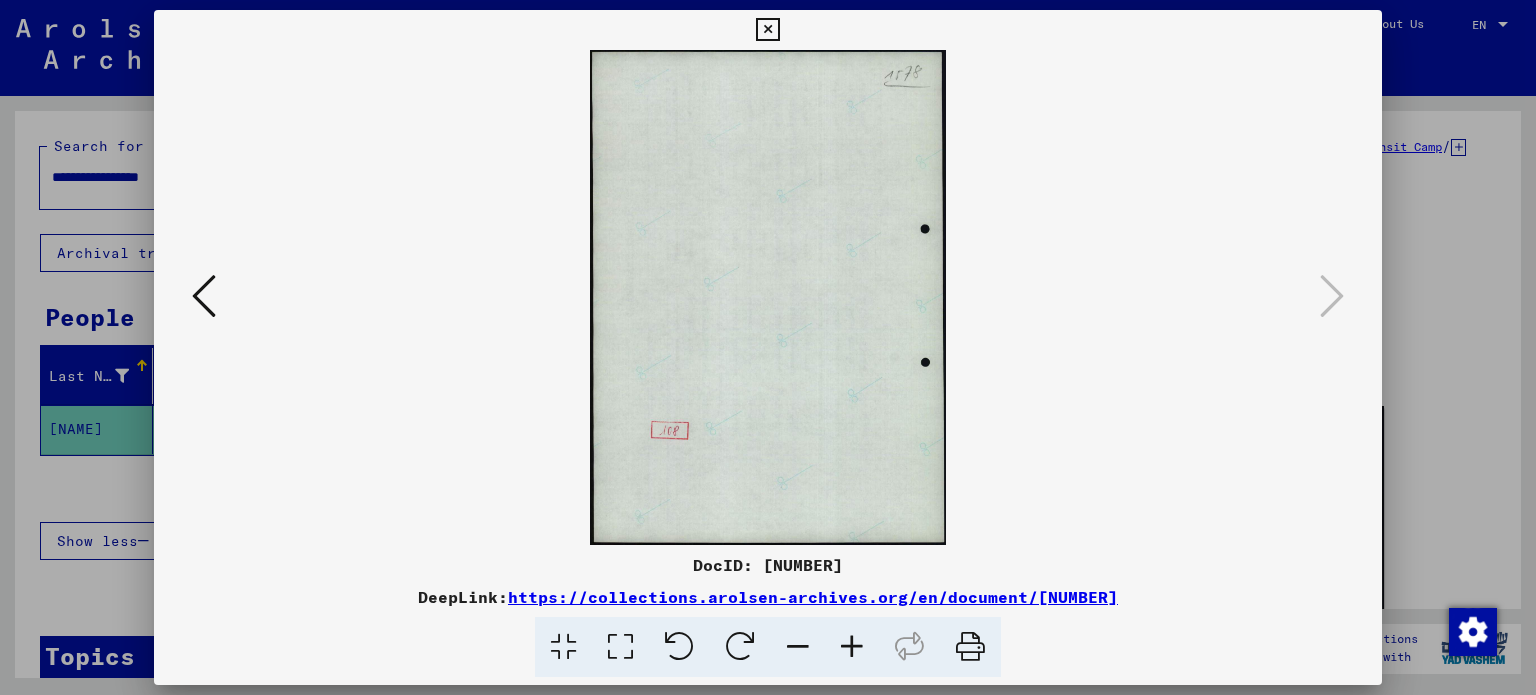 click at bounding box center [767, 30] 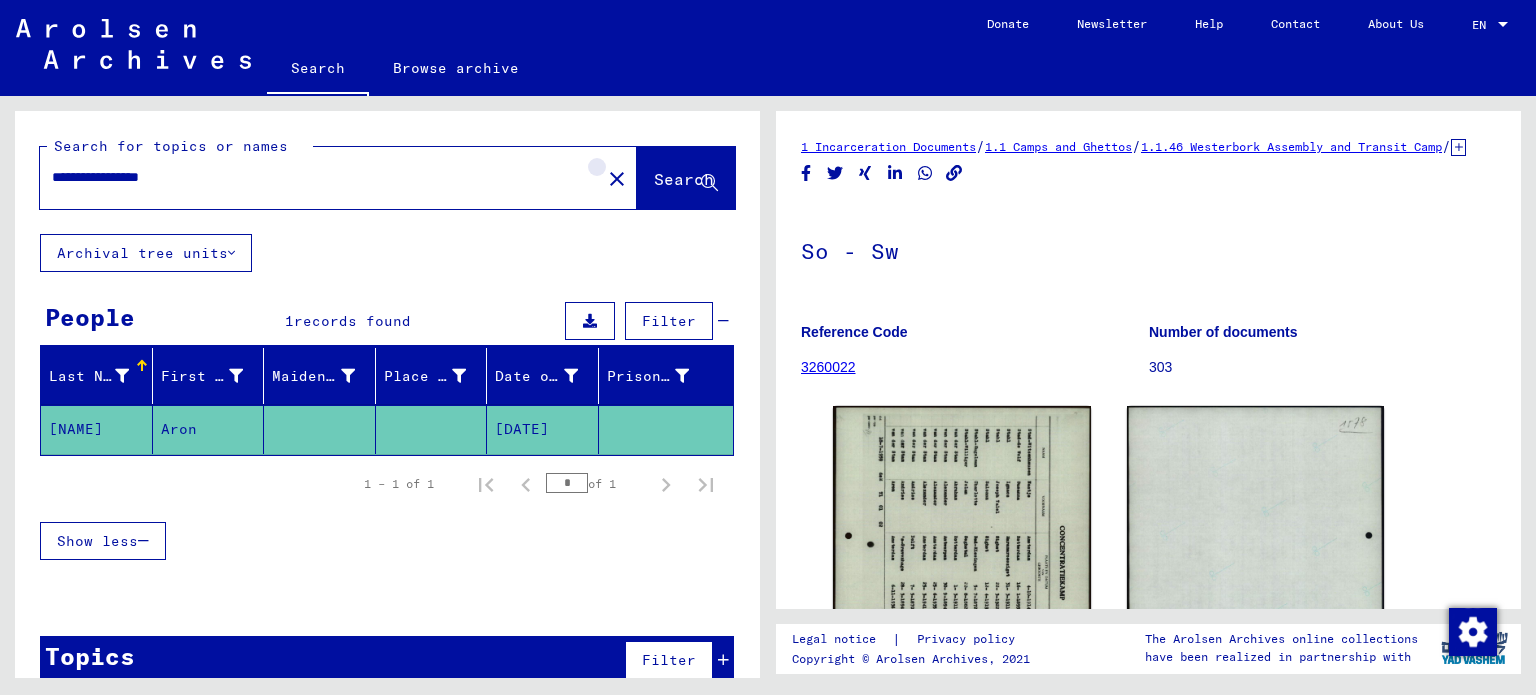 click on "close" 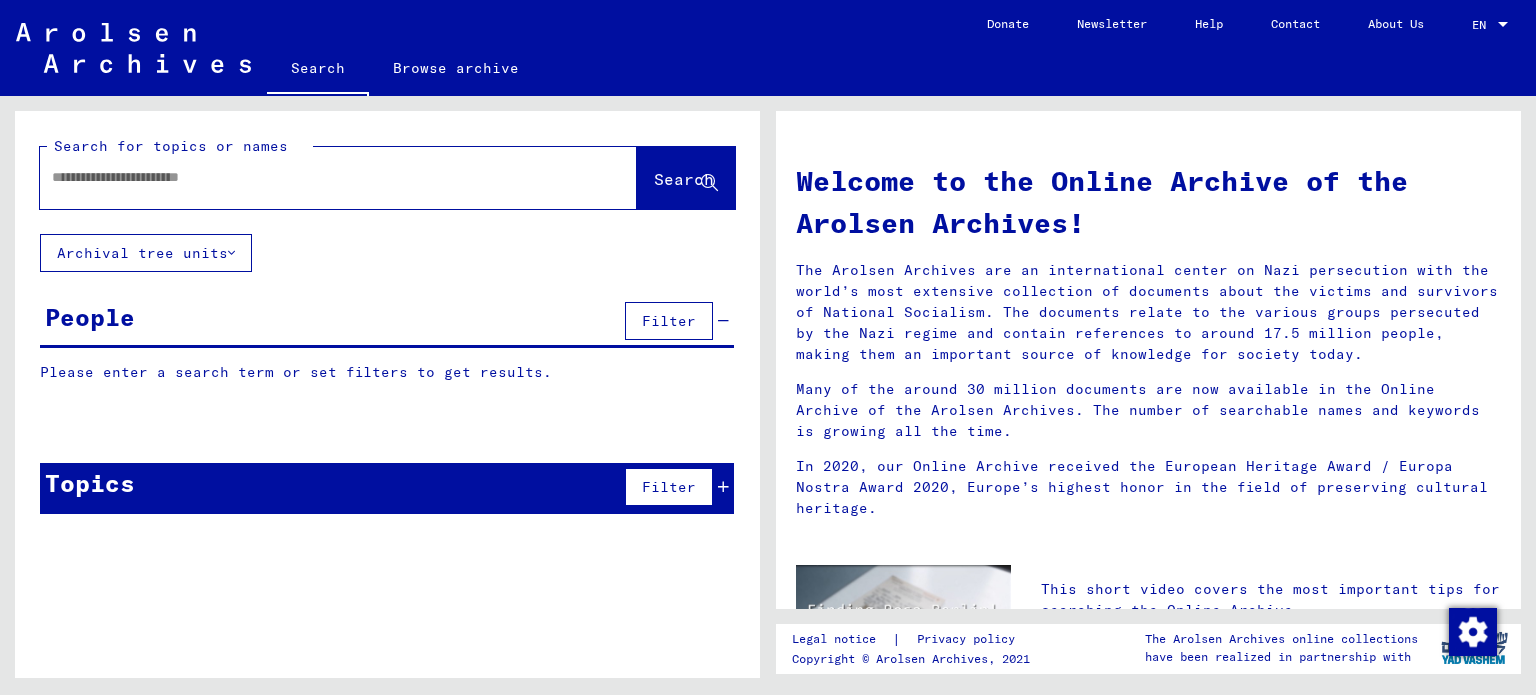 click 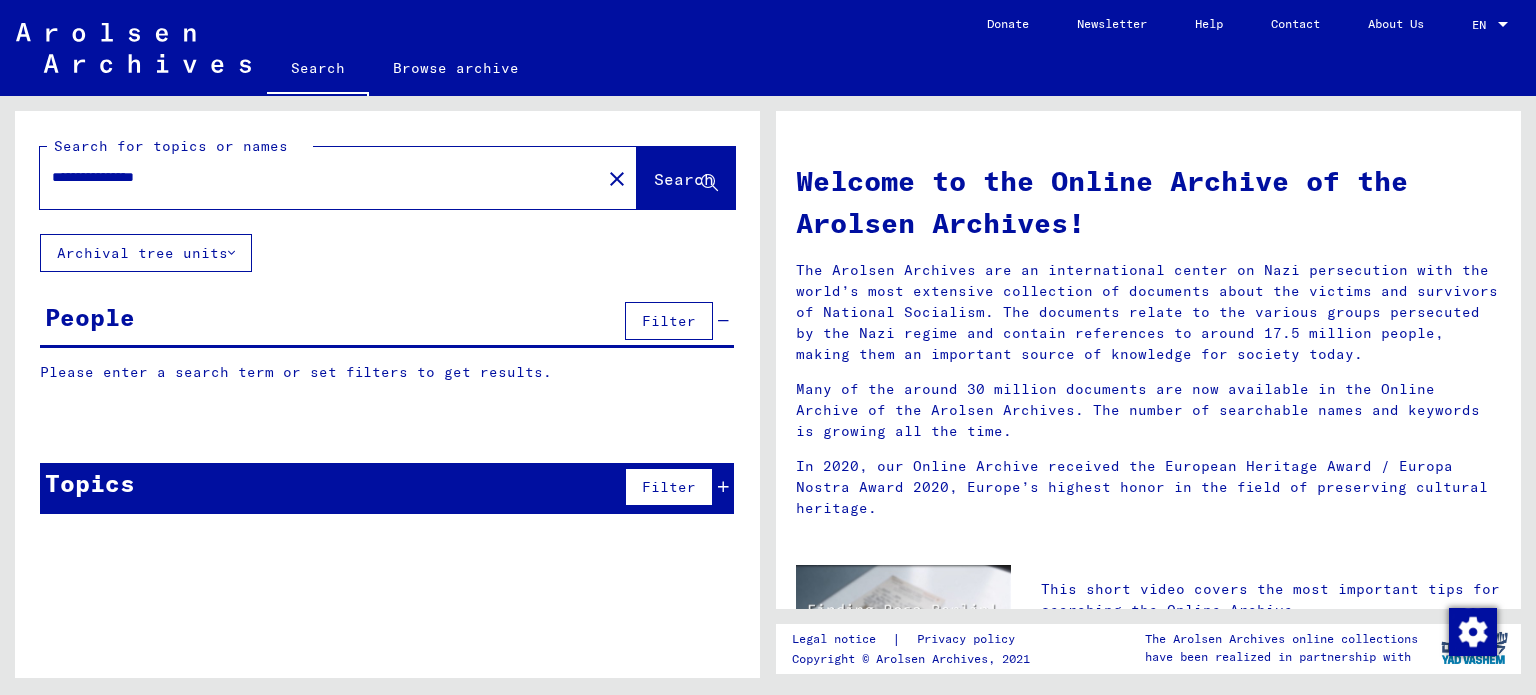type on "**********" 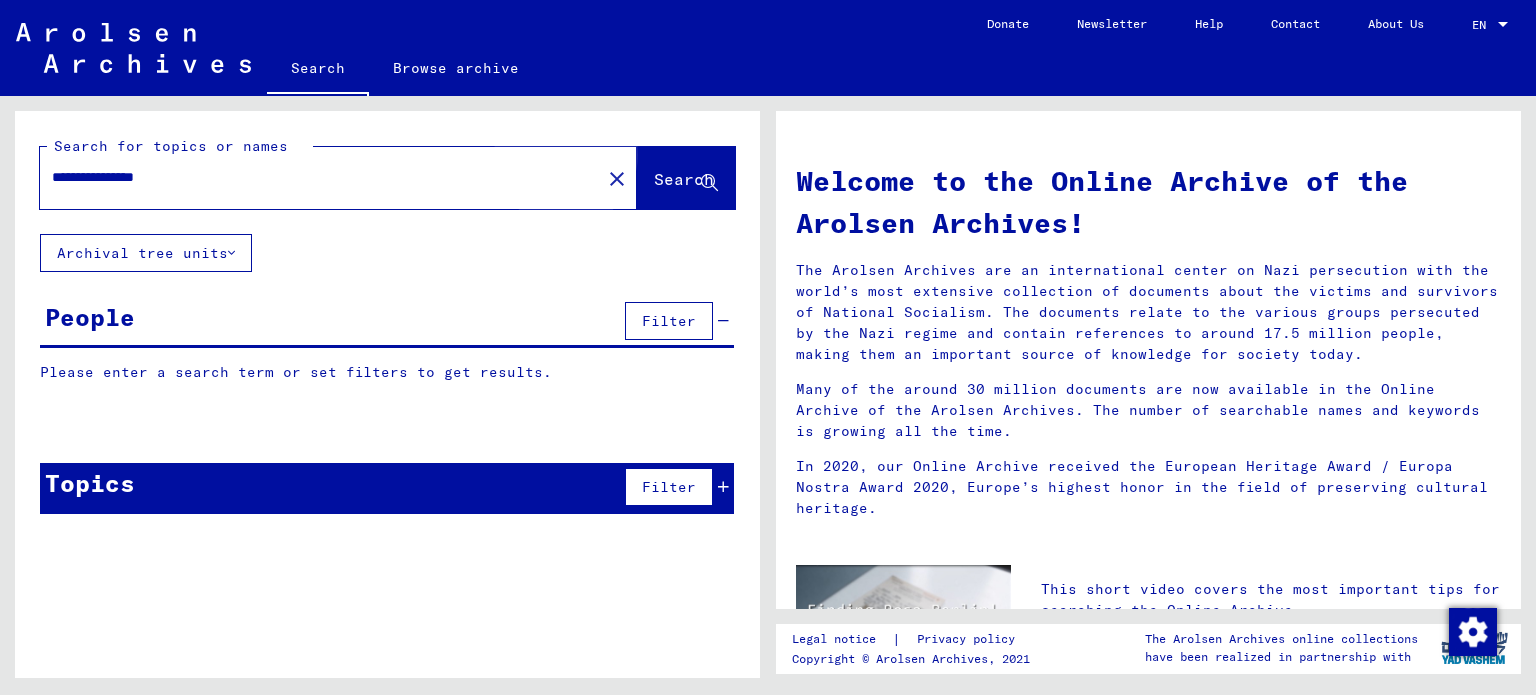 click on "Search" 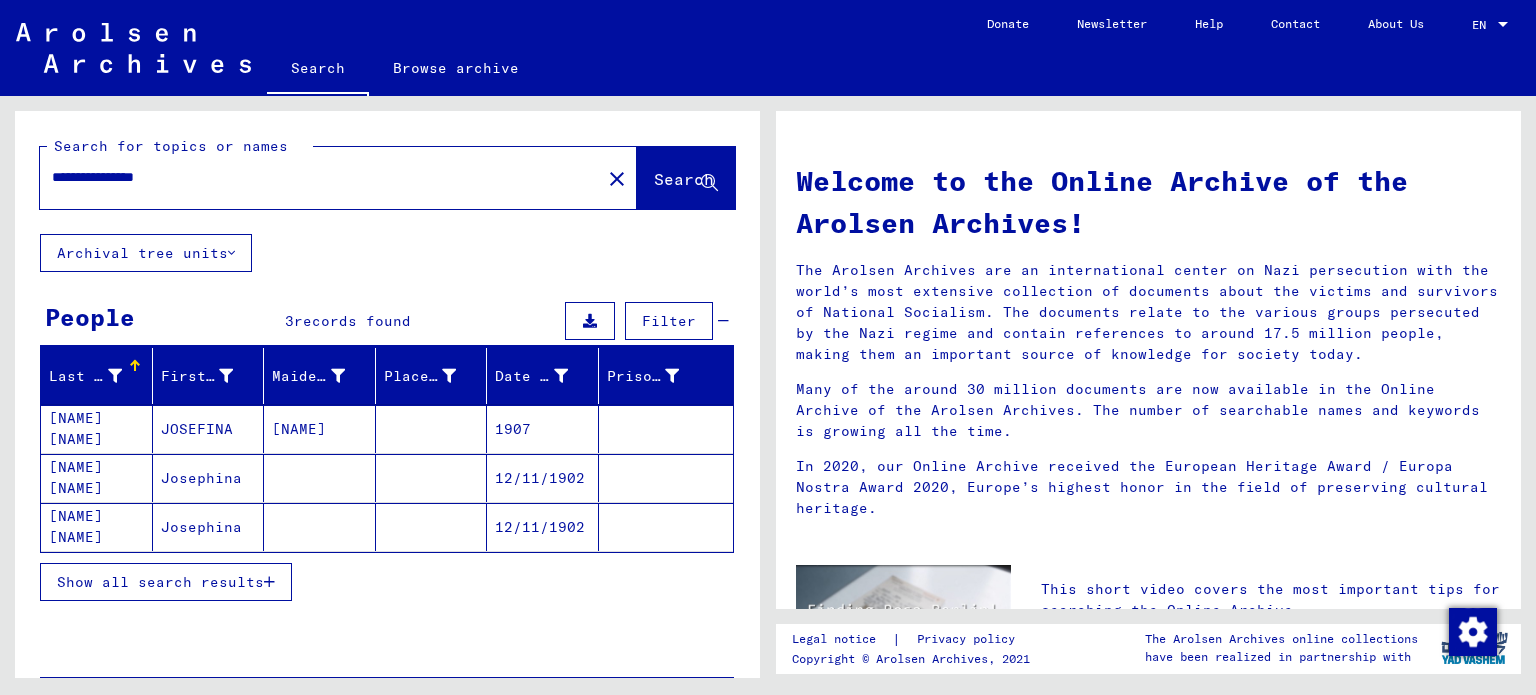 click on "Josephina" at bounding box center (209, 527) 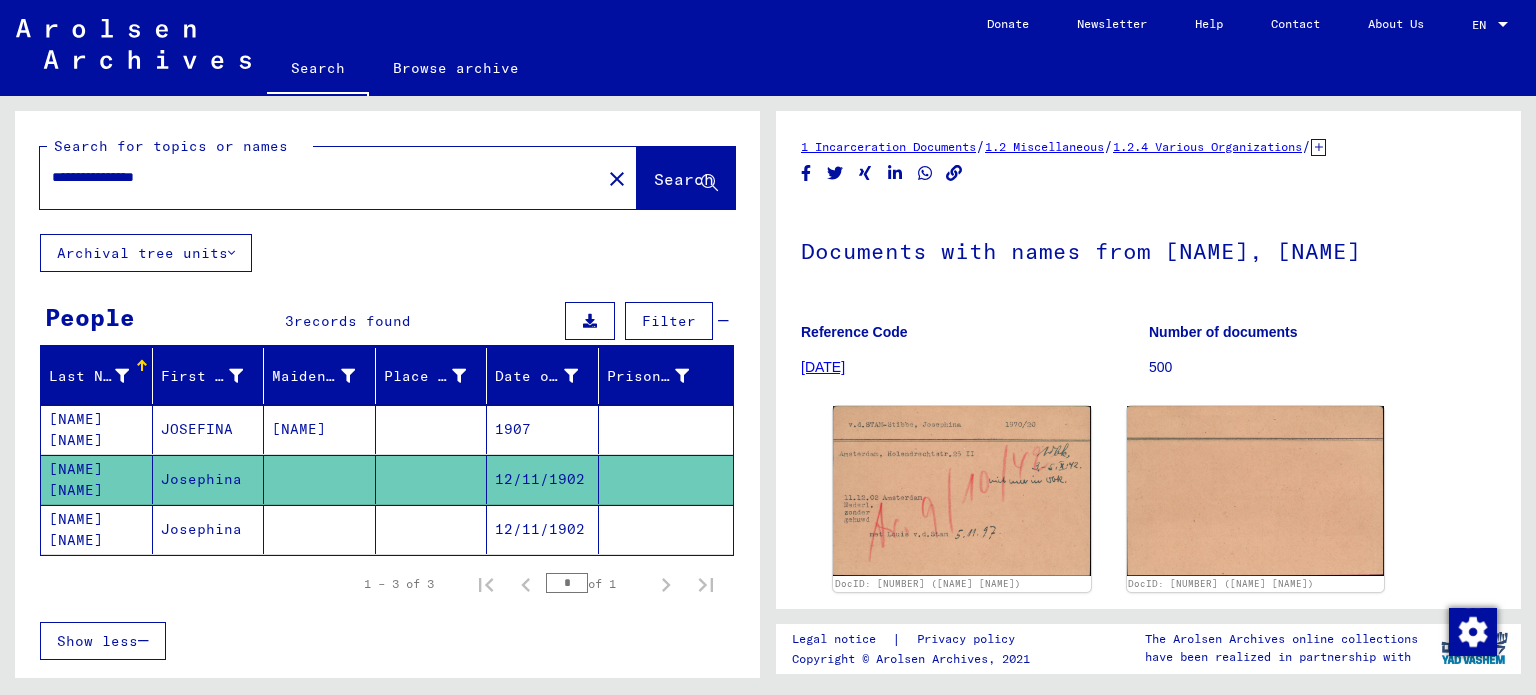 scroll, scrollTop: 0, scrollLeft: 0, axis: both 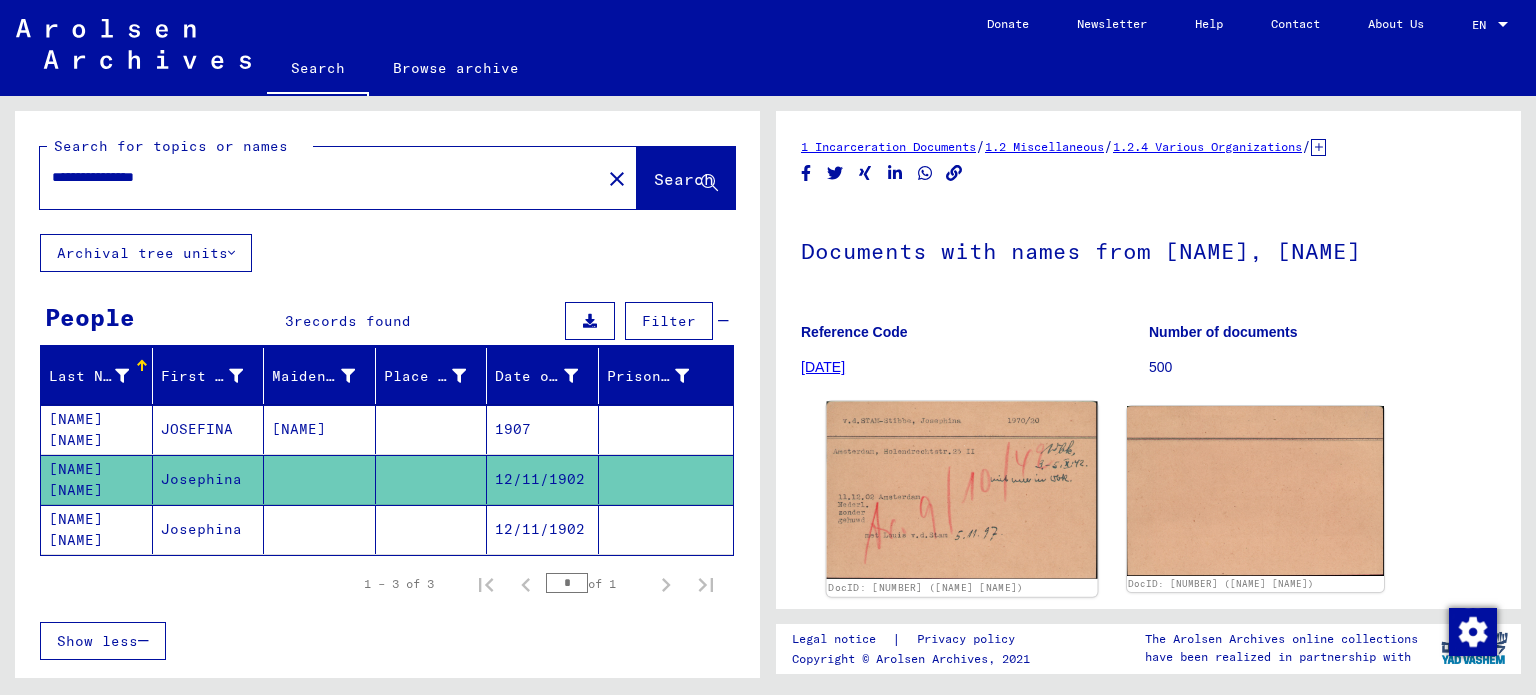 click 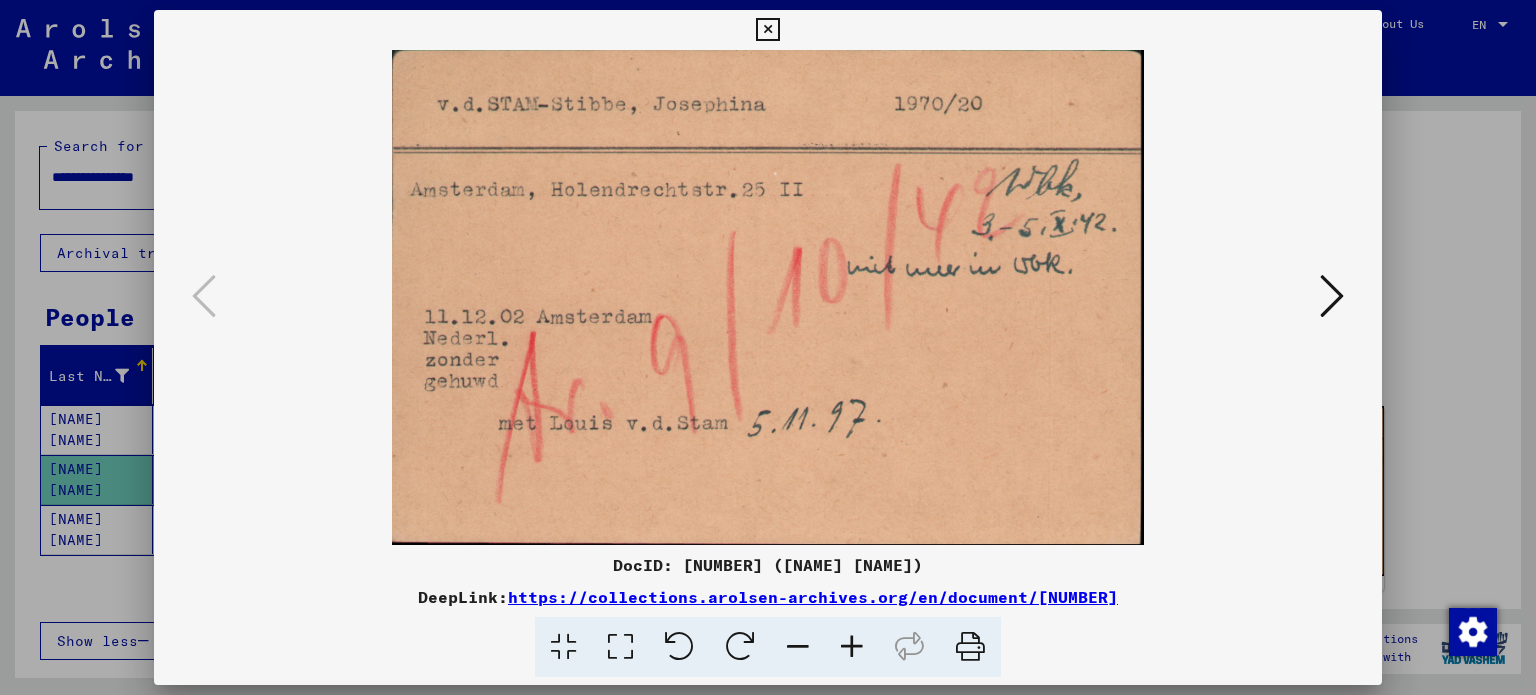click at bounding box center [1332, 296] 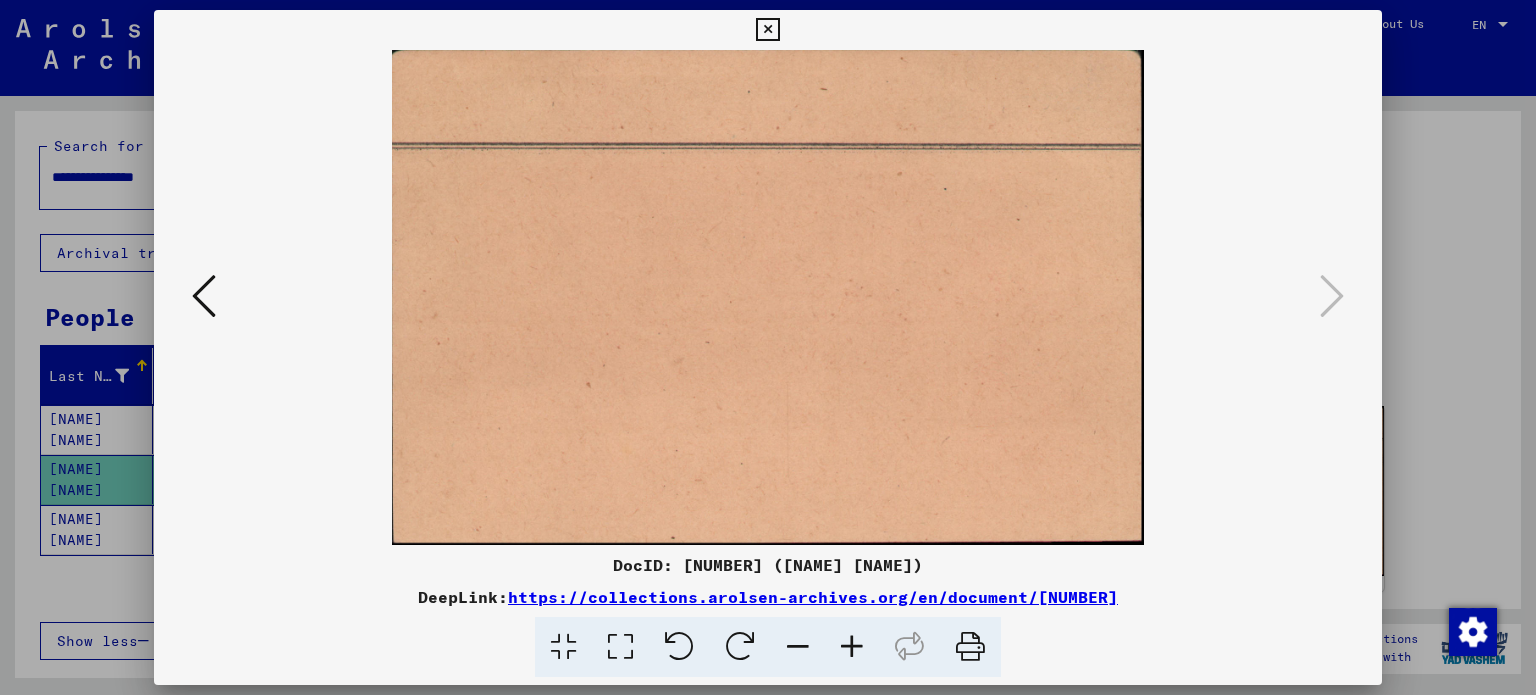 click at bounding box center [767, 30] 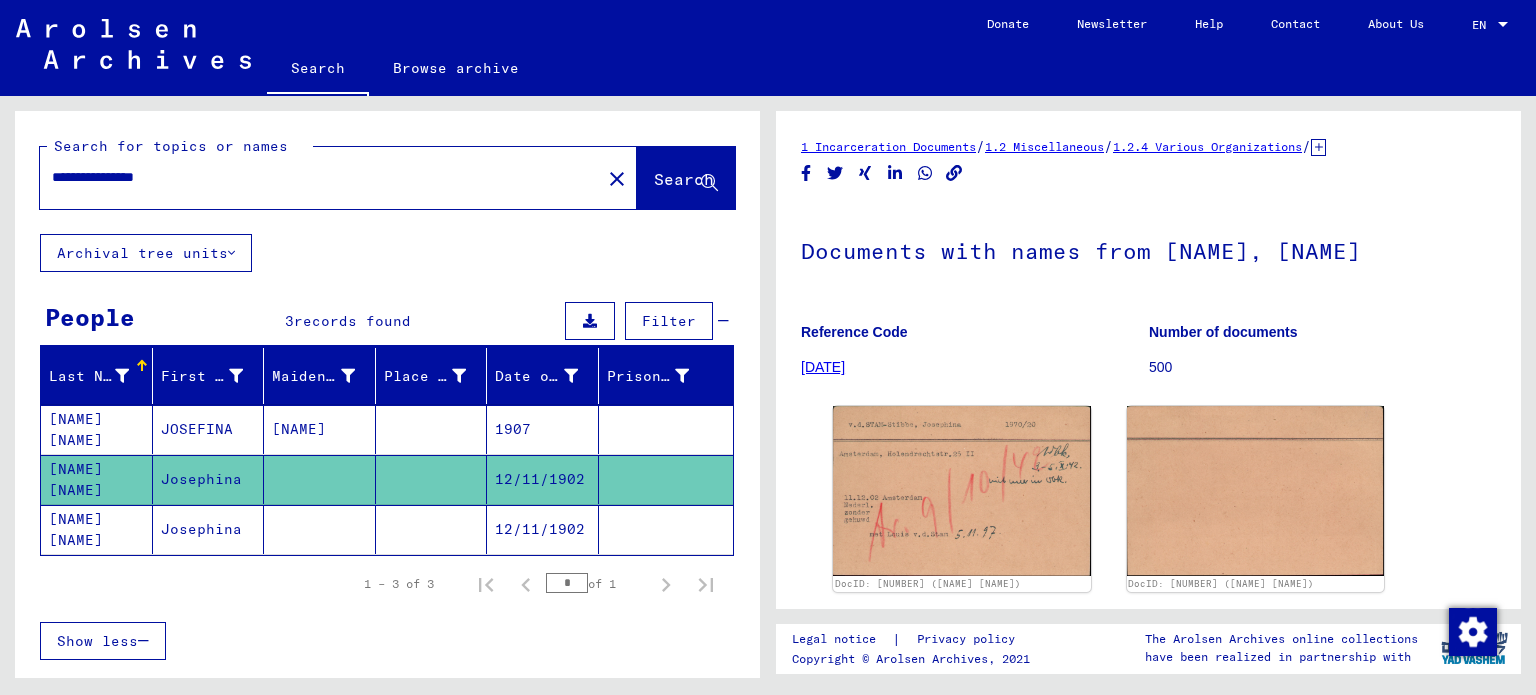click on "Josephina" 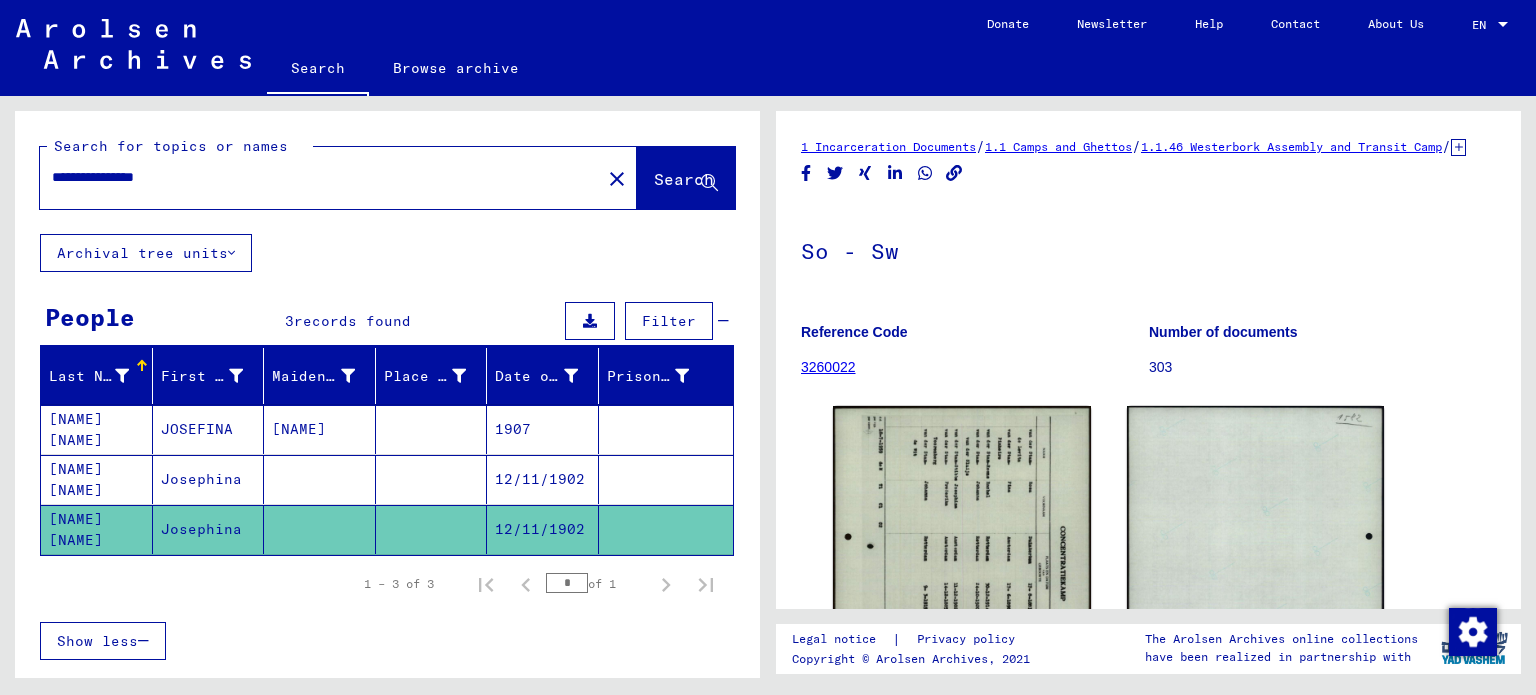 scroll, scrollTop: 0, scrollLeft: 0, axis: both 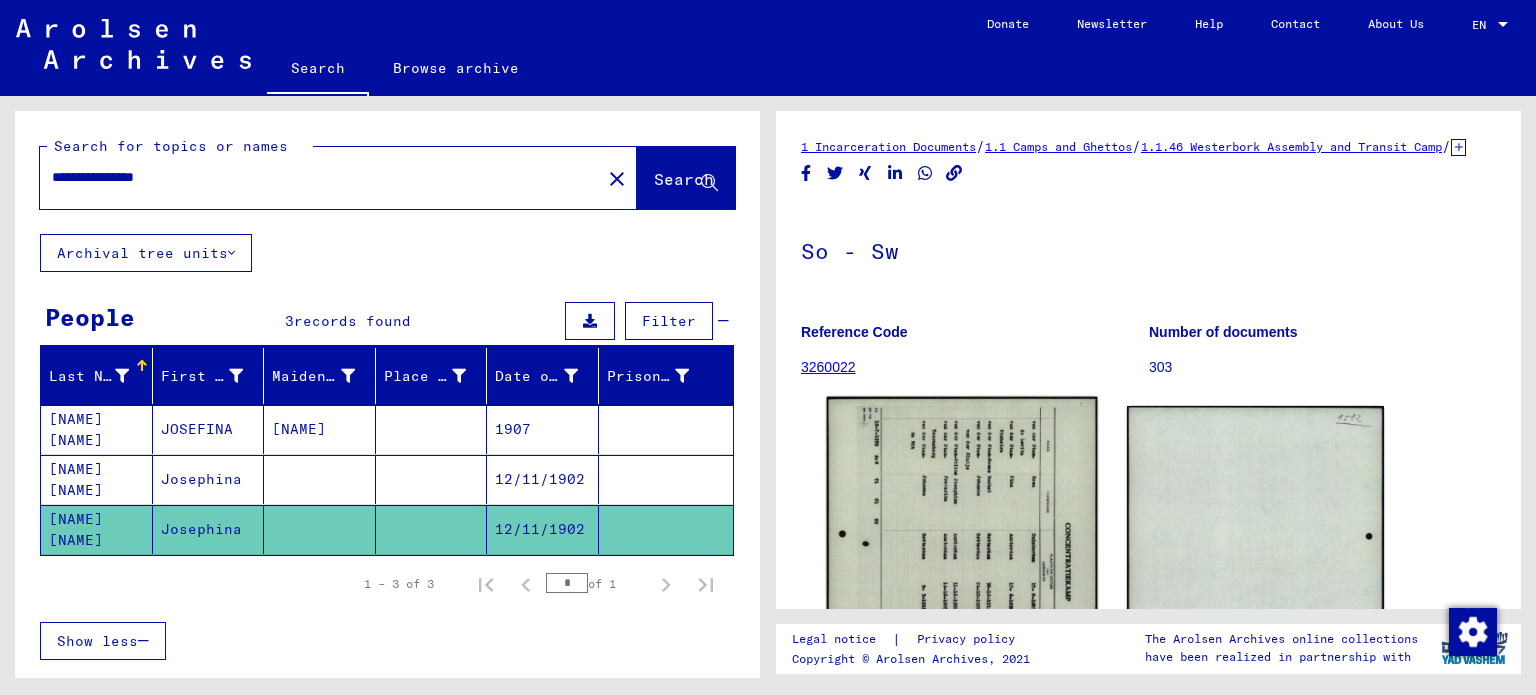 click 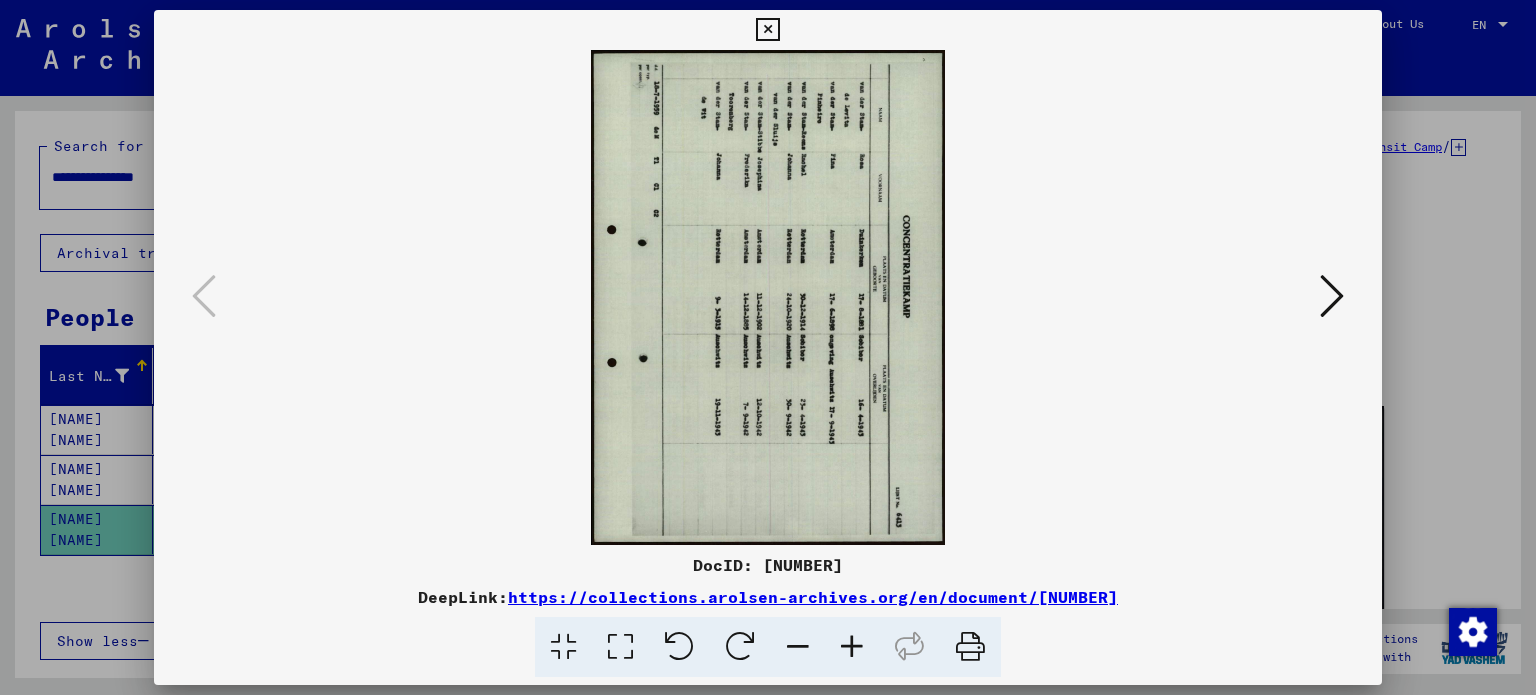click at bounding box center [679, 647] 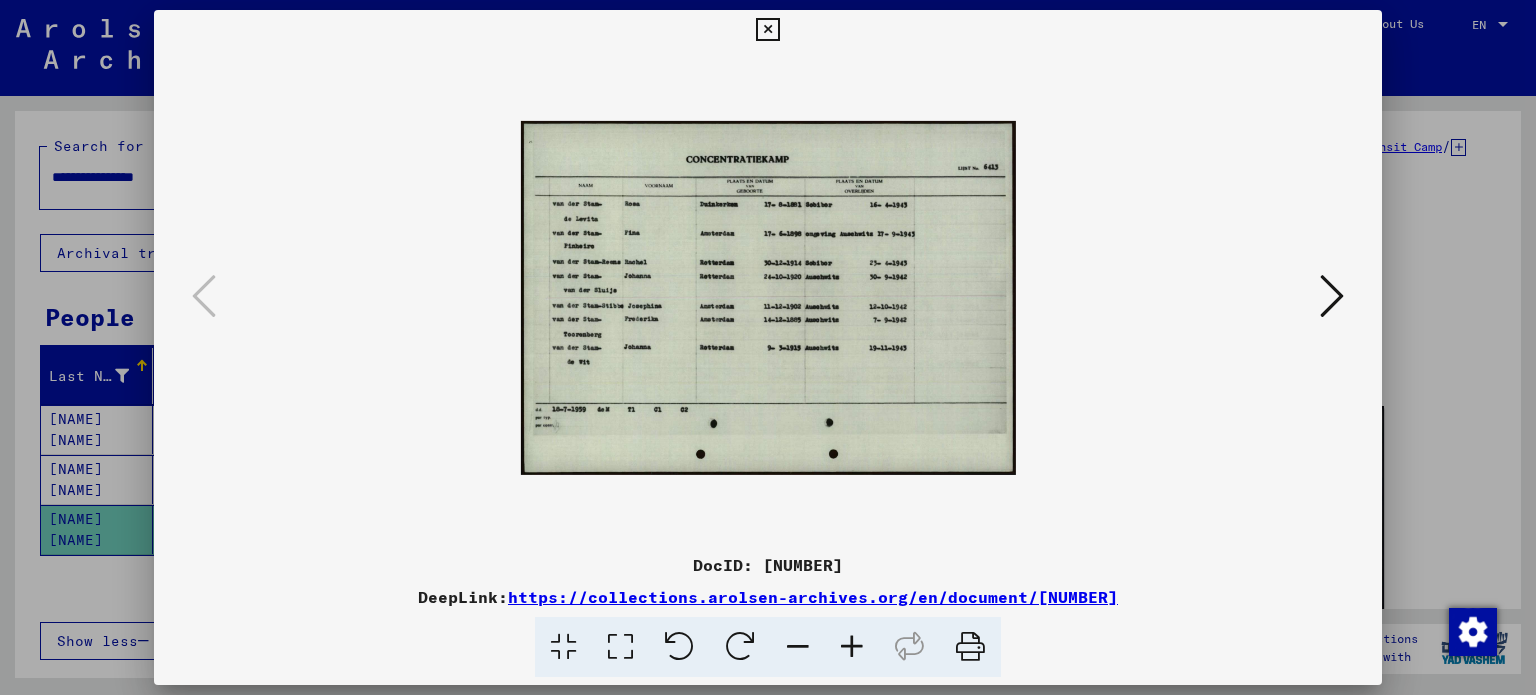 click at bounding box center [852, 647] 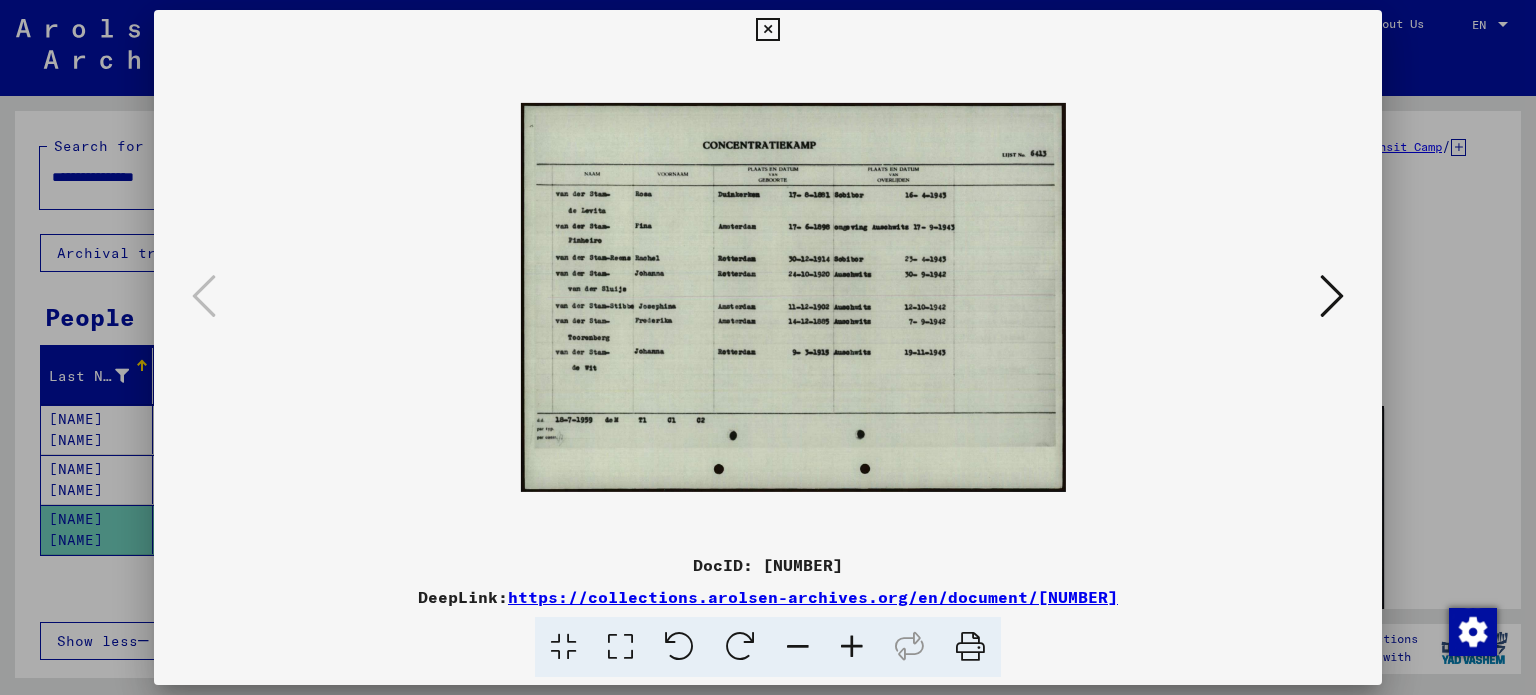 click at bounding box center [852, 647] 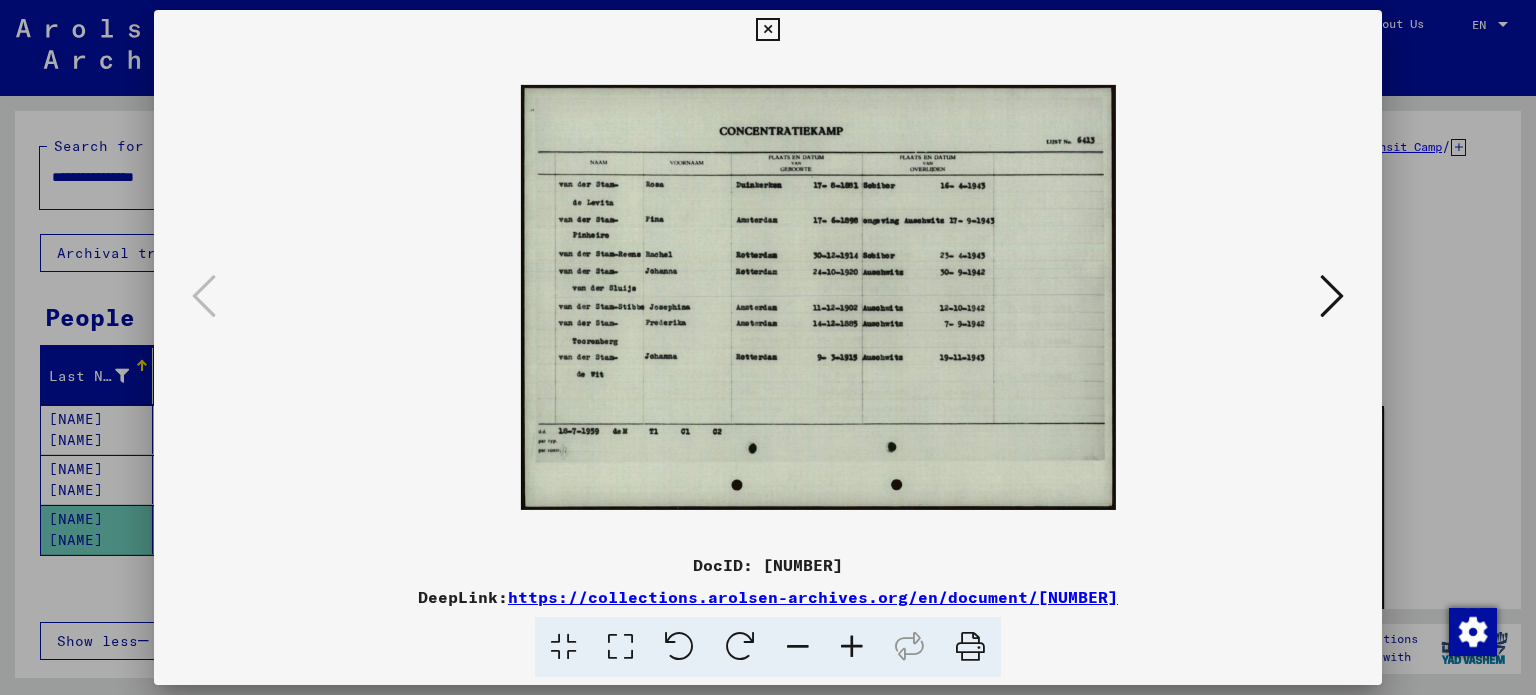 click at bounding box center (852, 647) 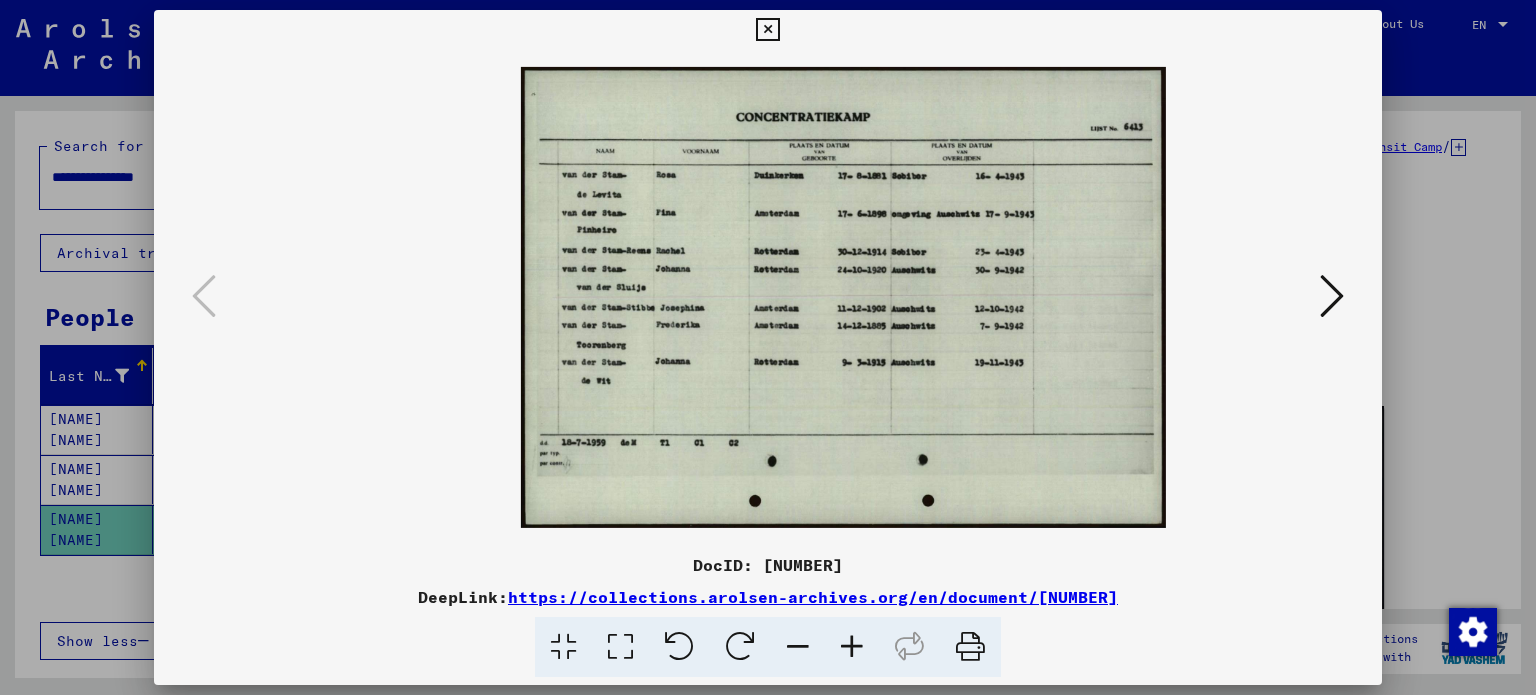 click at bounding box center (852, 647) 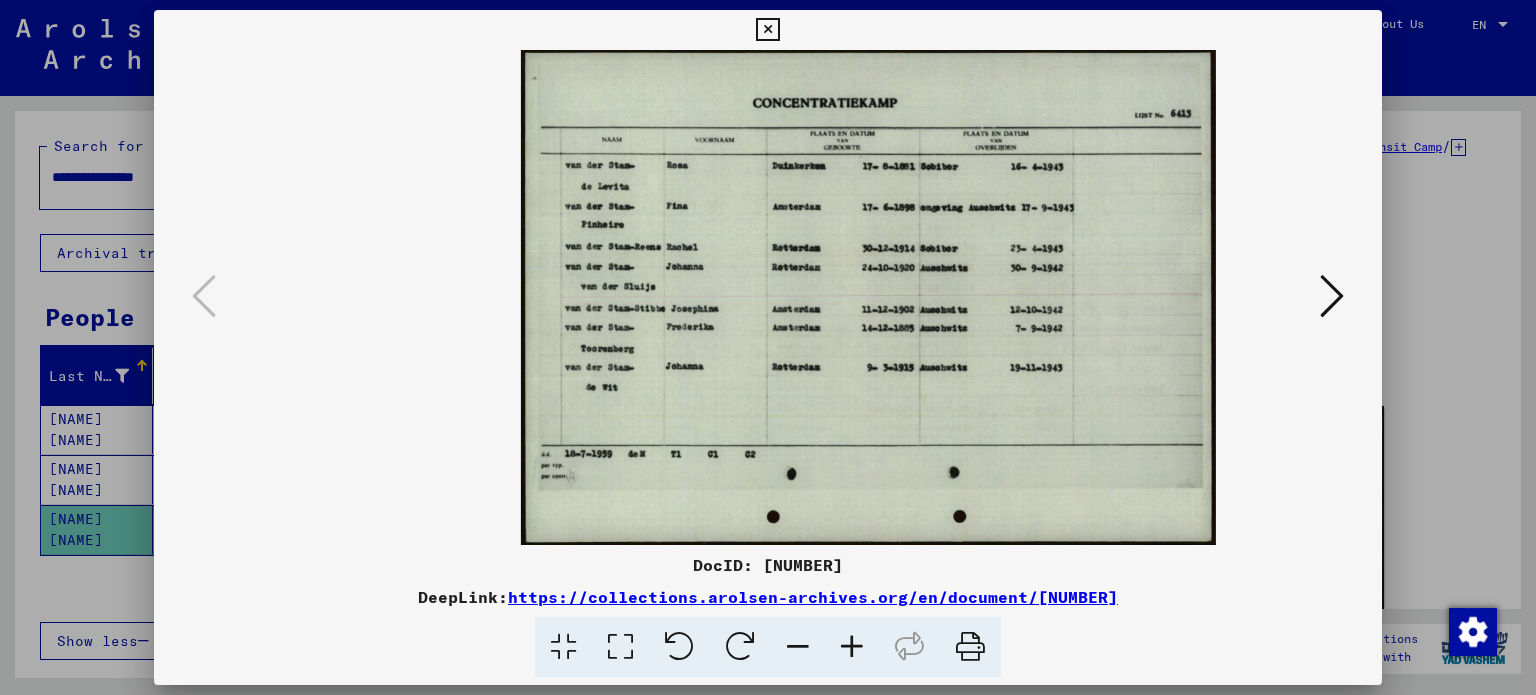 click at bounding box center (852, 647) 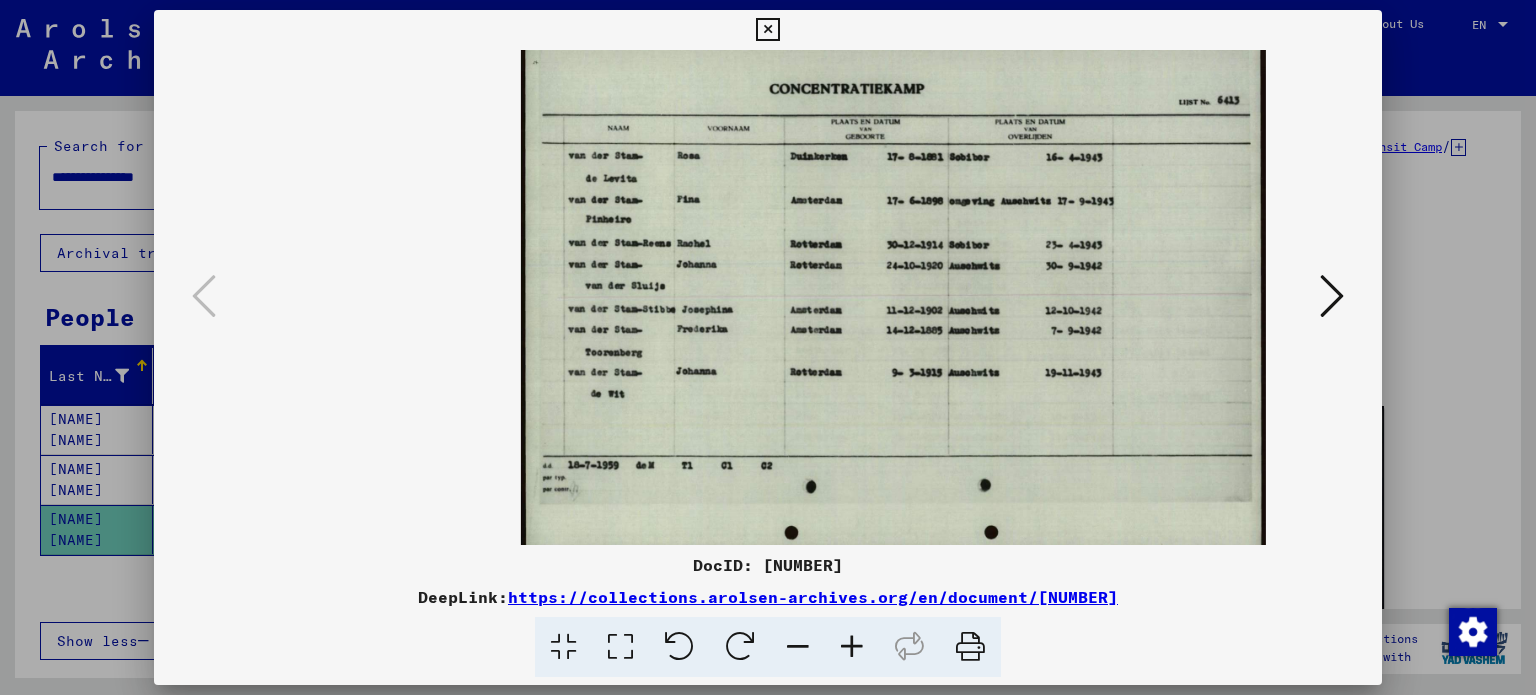 click at bounding box center [767, 30] 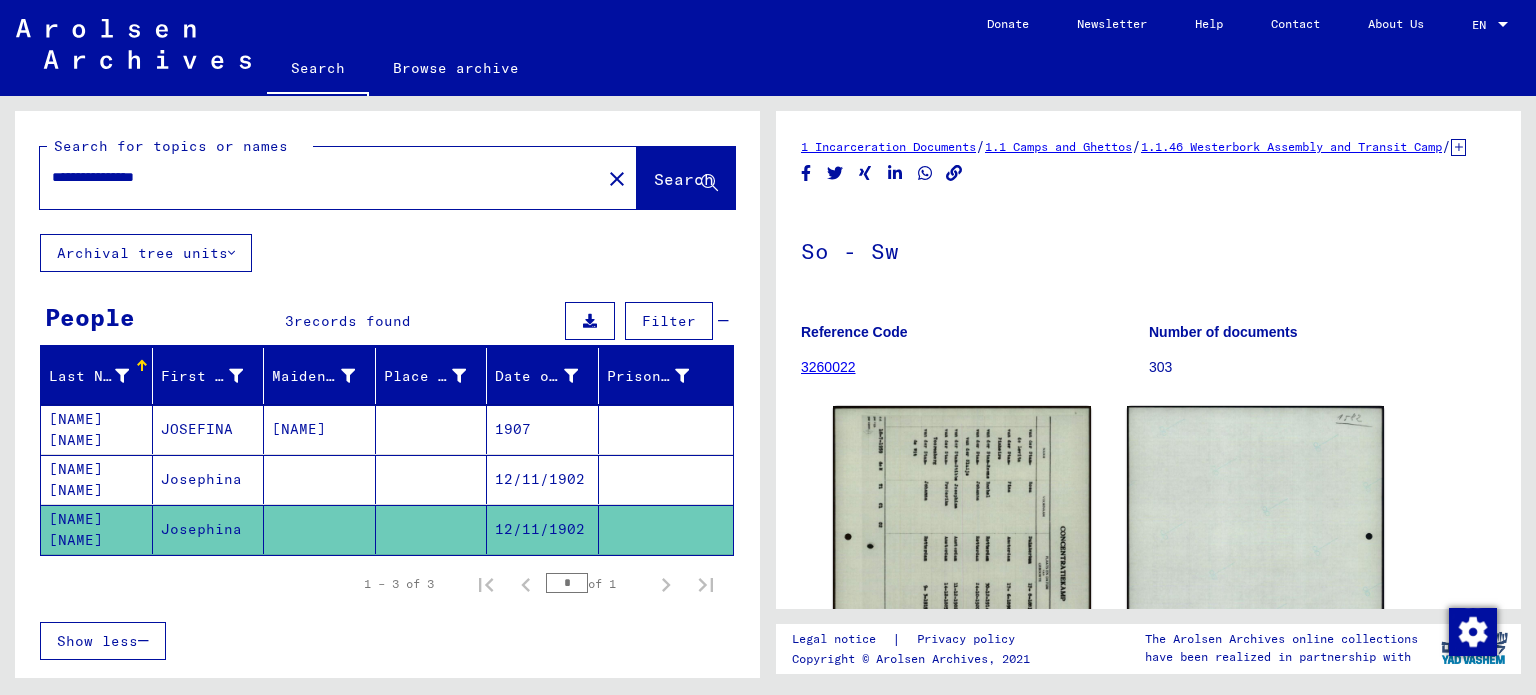 click on "Josephina" at bounding box center (209, 529) 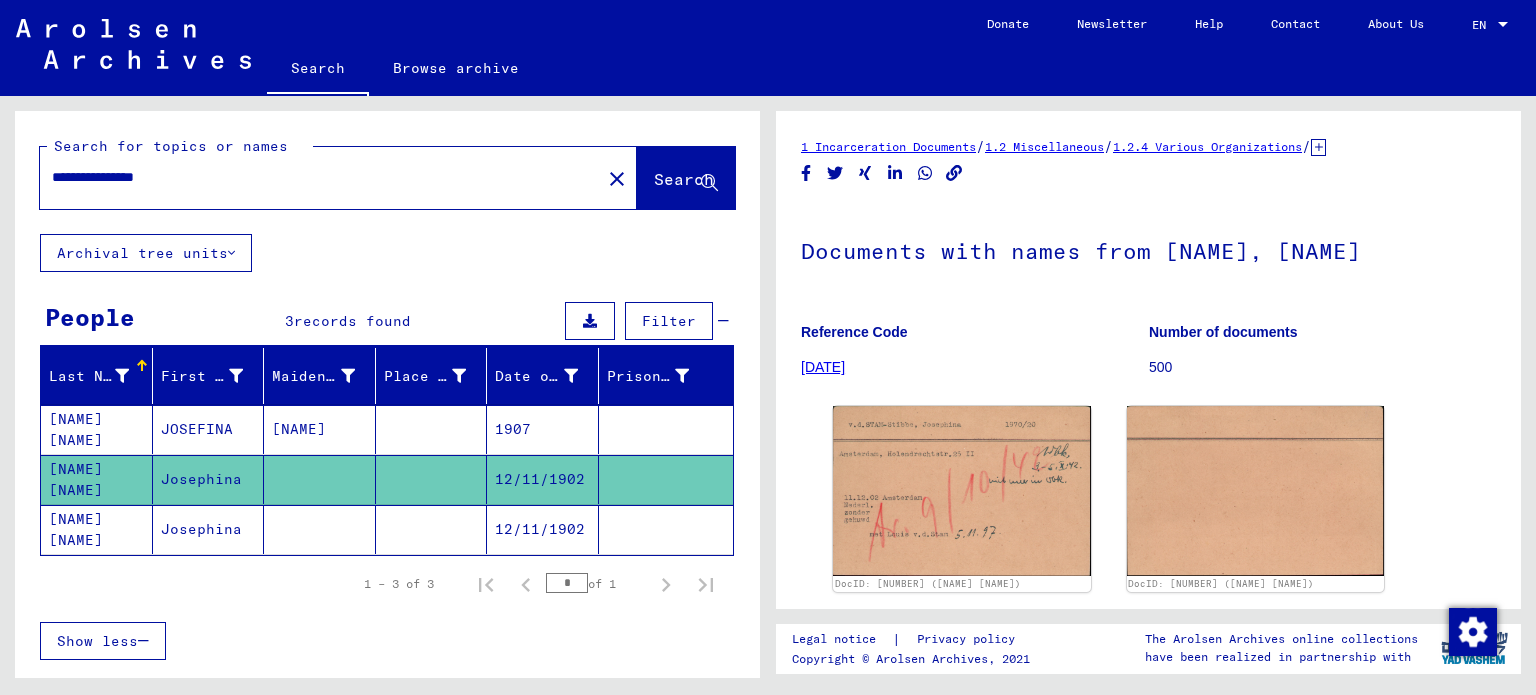 scroll, scrollTop: 0, scrollLeft: 0, axis: both 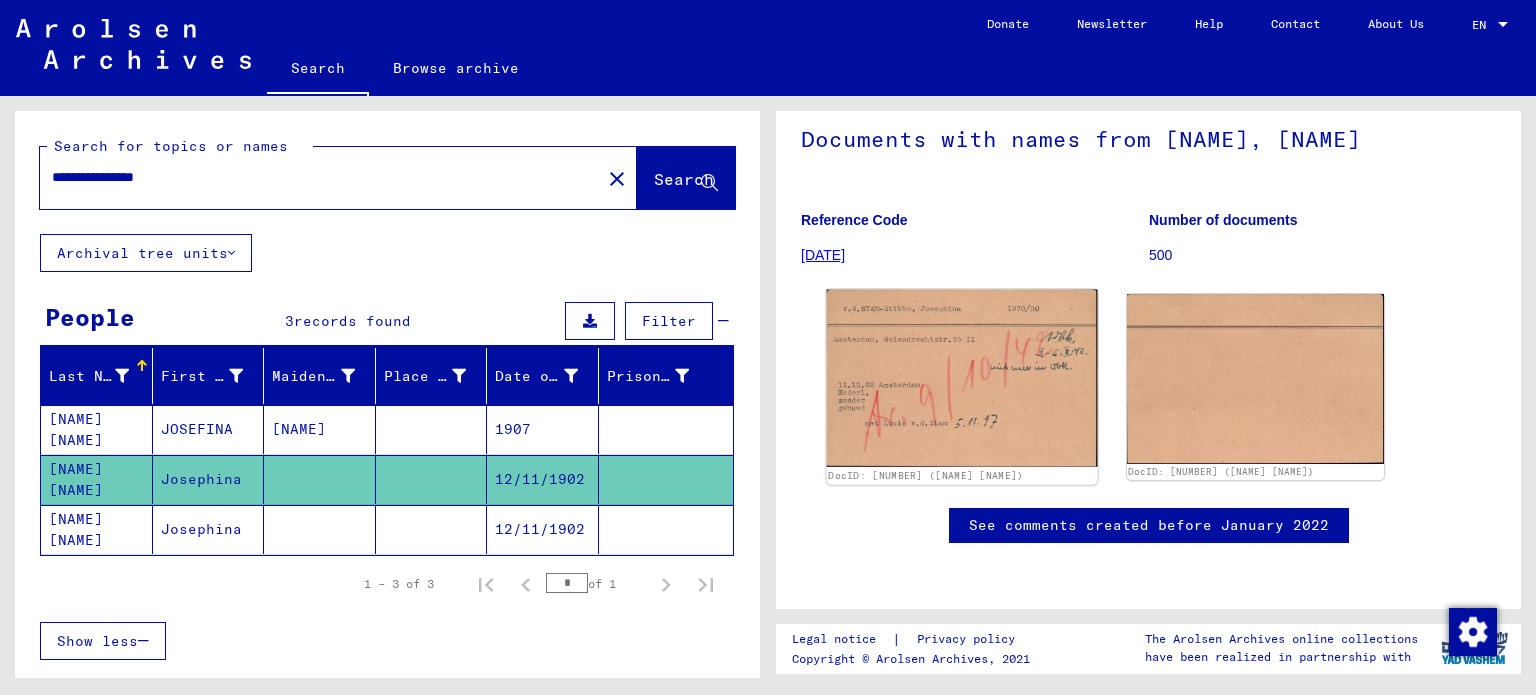click 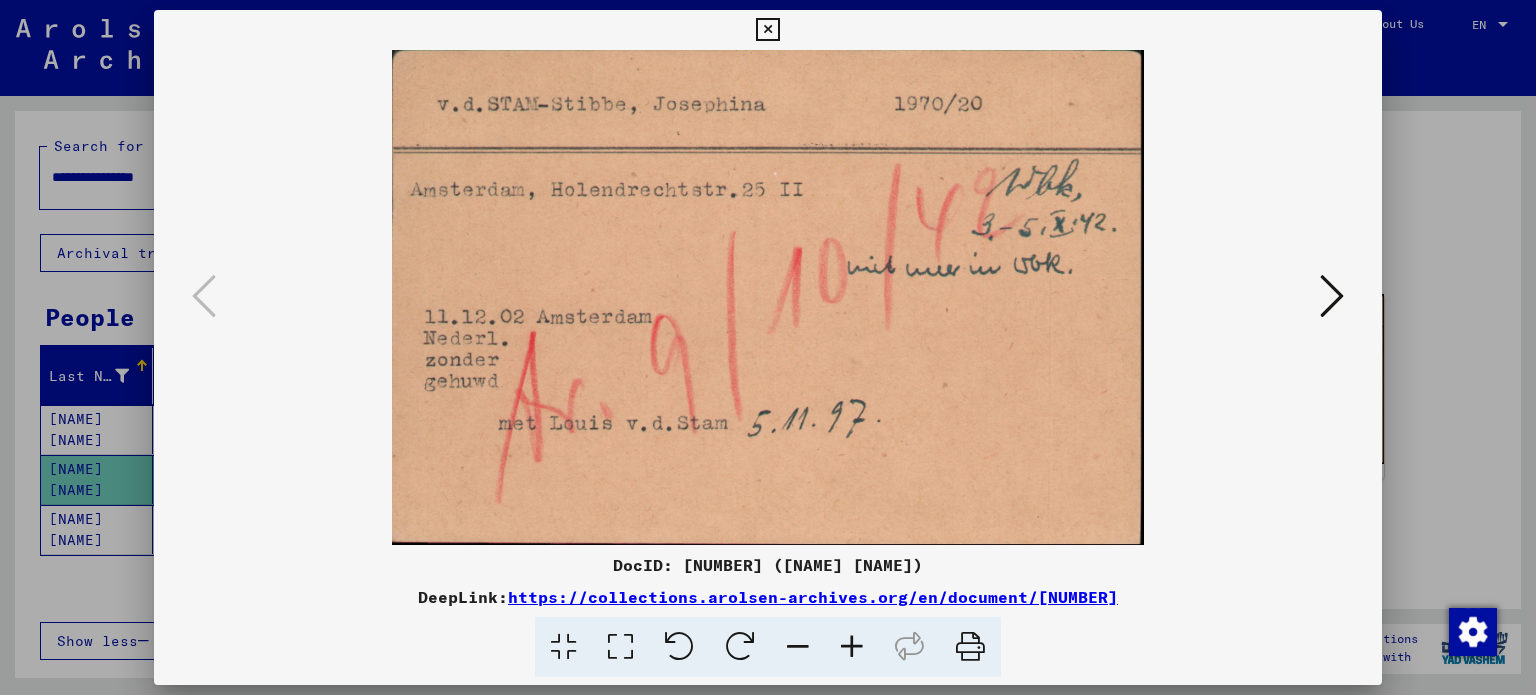 click at bounding box center [767, 30] 